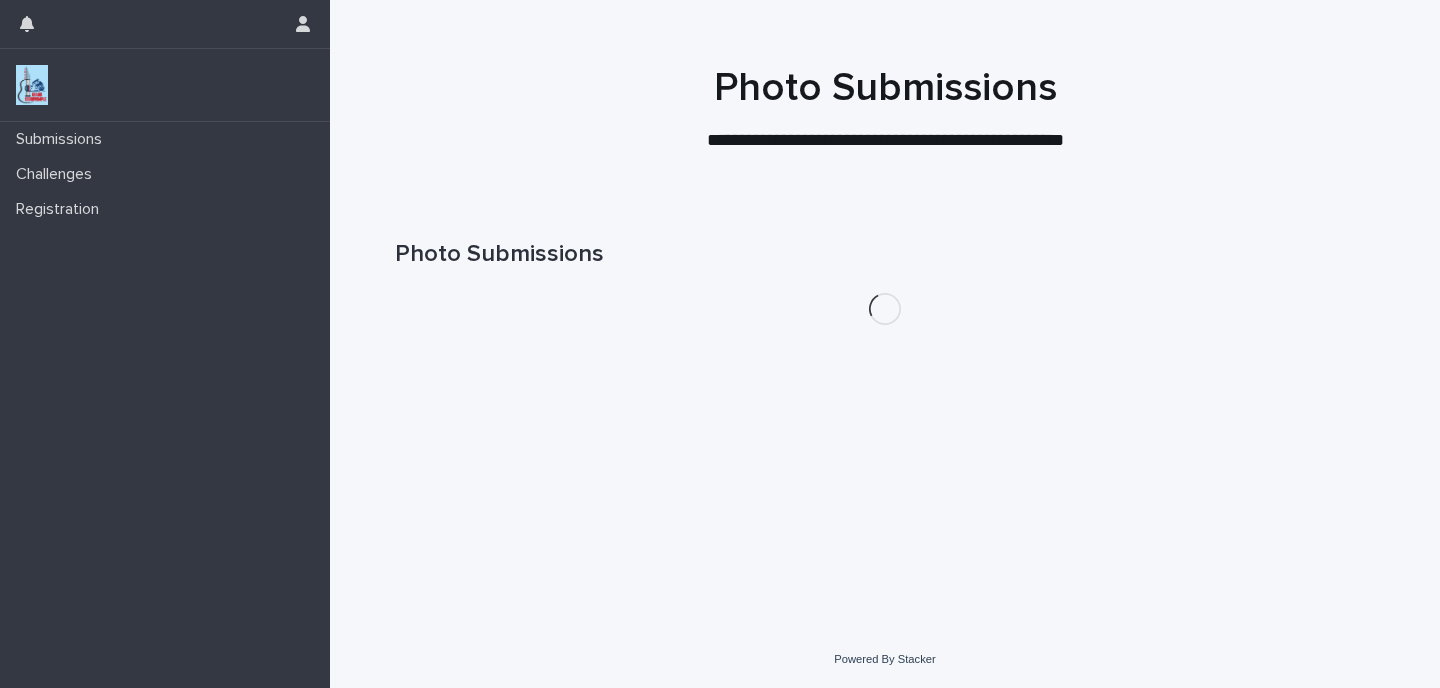 scroll, scrollTop: 0, scrollLeft: 0, axis: both 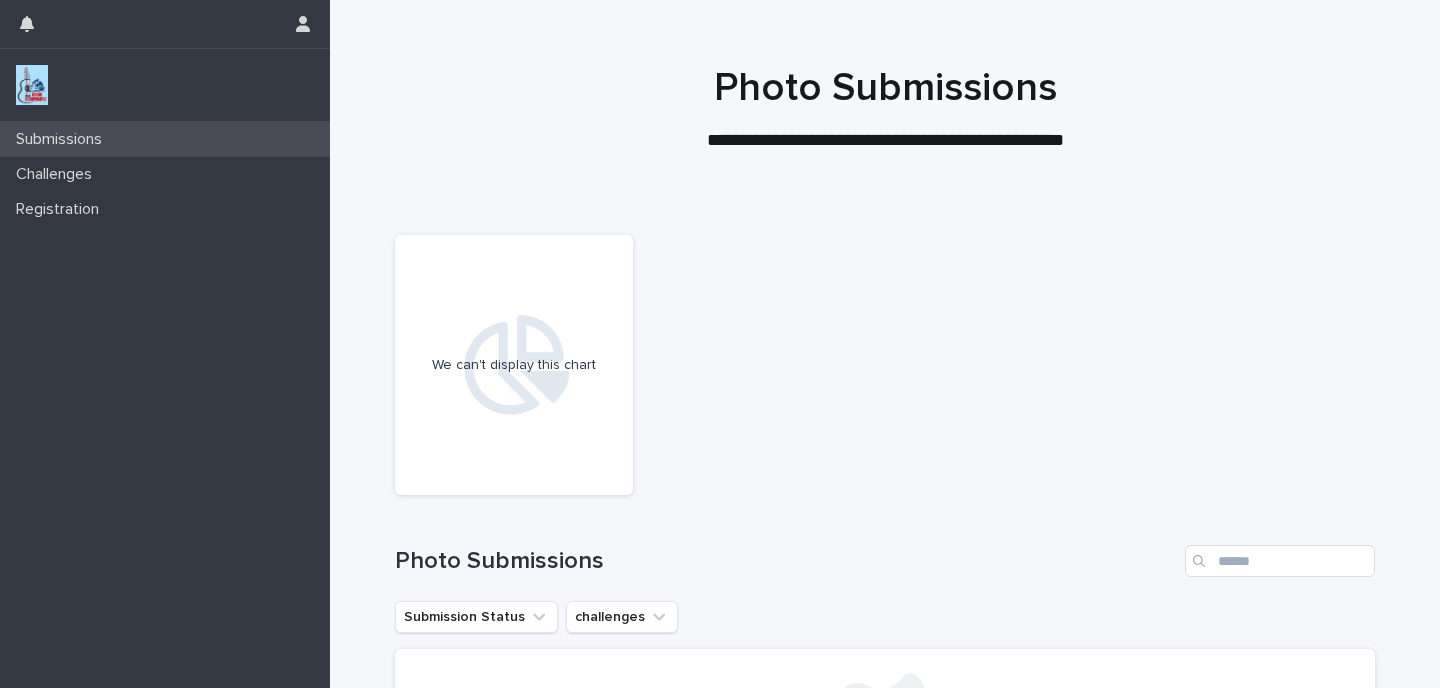 click on "Submissions" at bounding box center [63, 139] 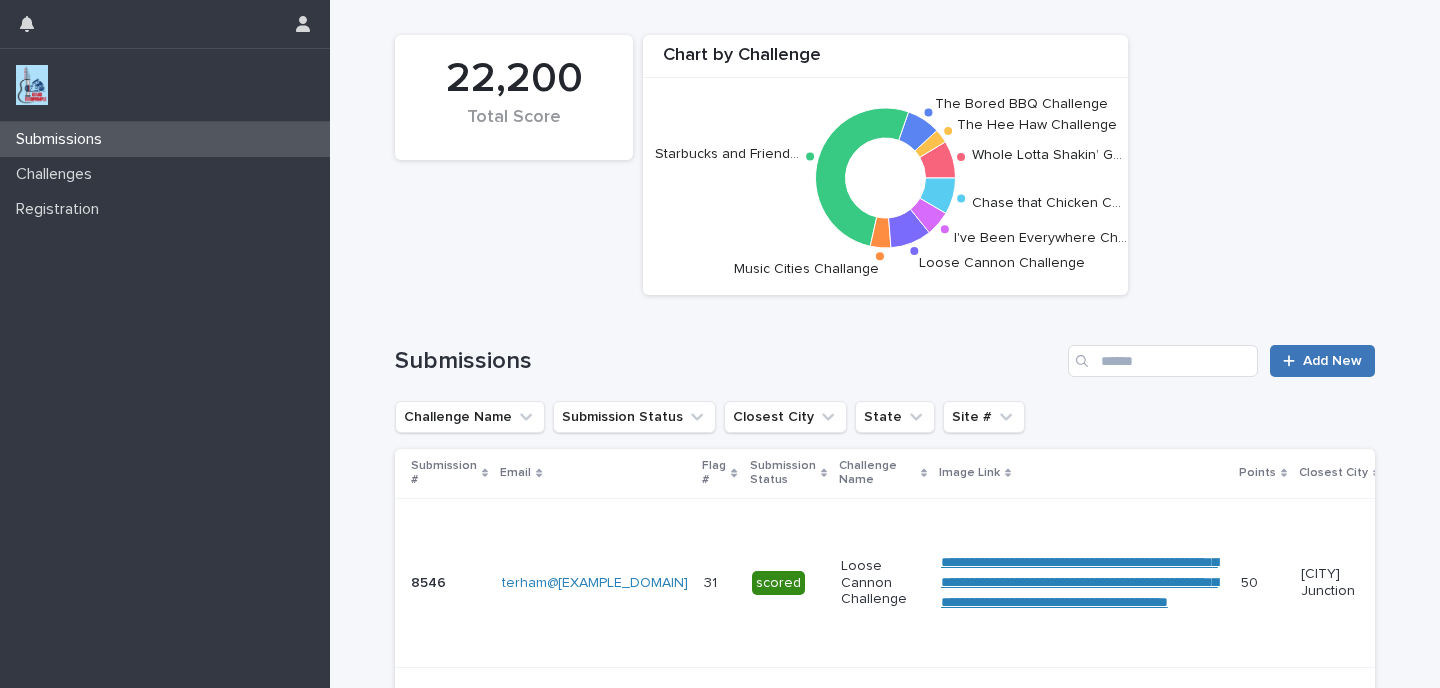 click on "Add New" at bounding box center (1332, 361) 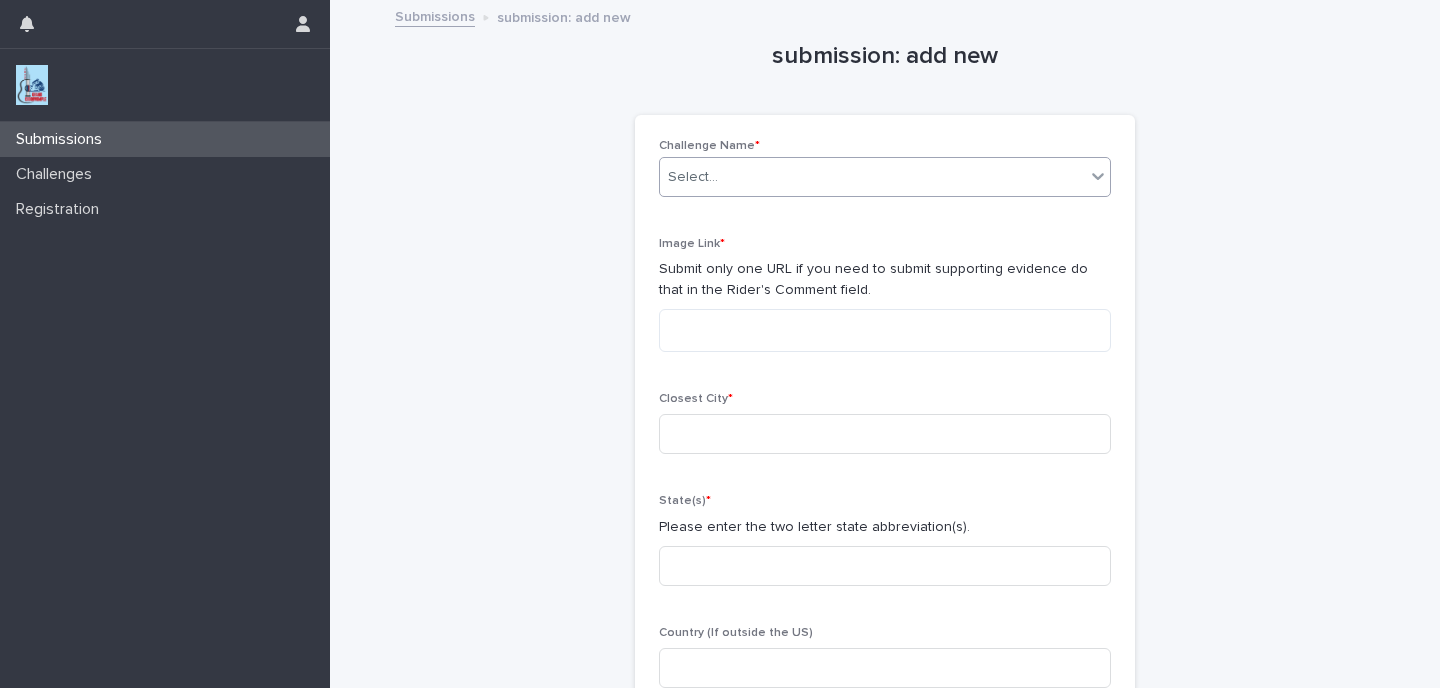 click on "Select..." at bounding box center (872, 177) 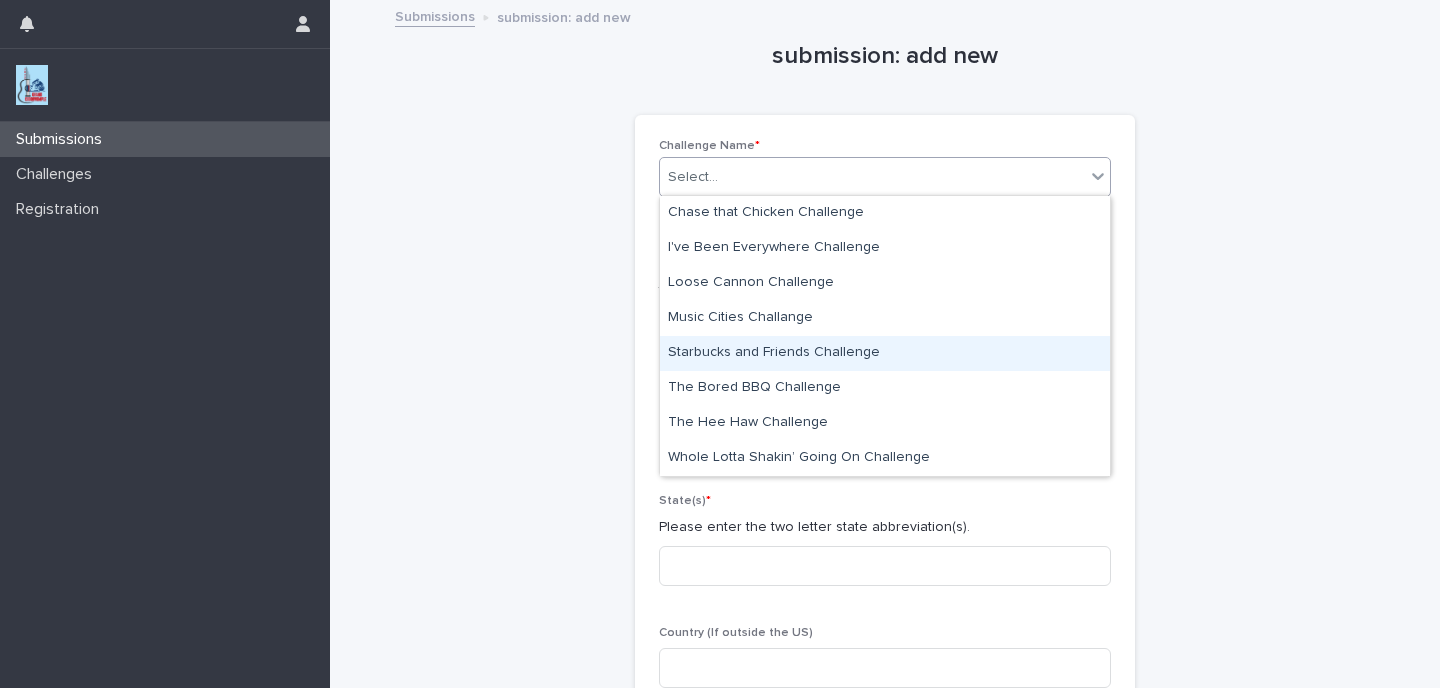 click on "Starbucks and Friends Challenge" at bounding box center [885, 353] 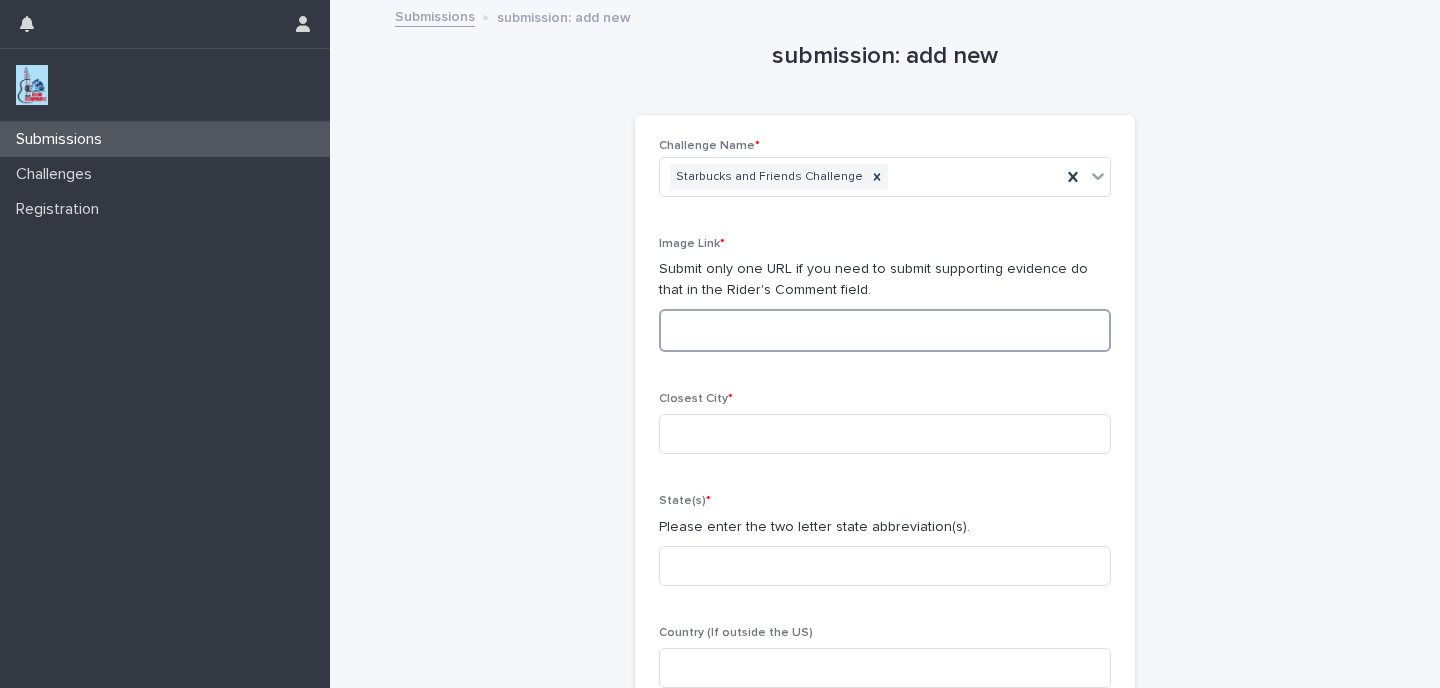 click at bounding box center [885, 330] 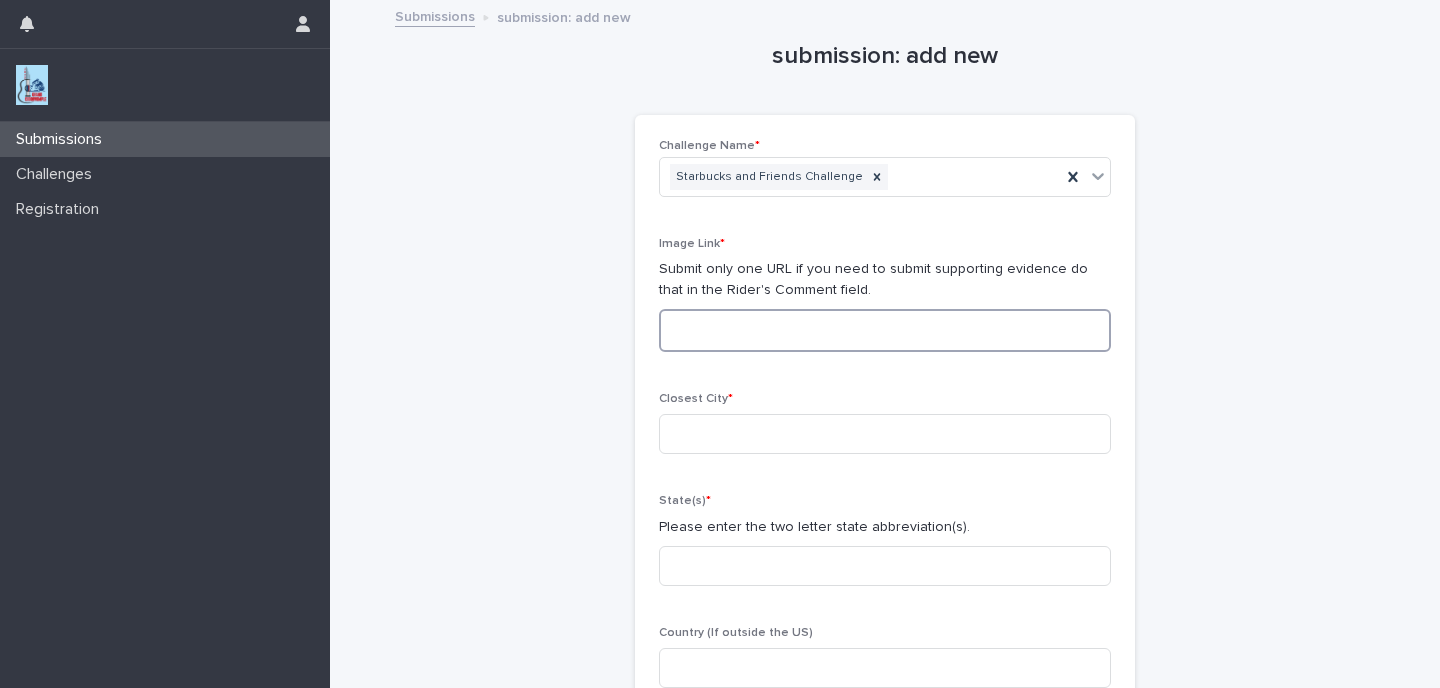 paste on "**********" 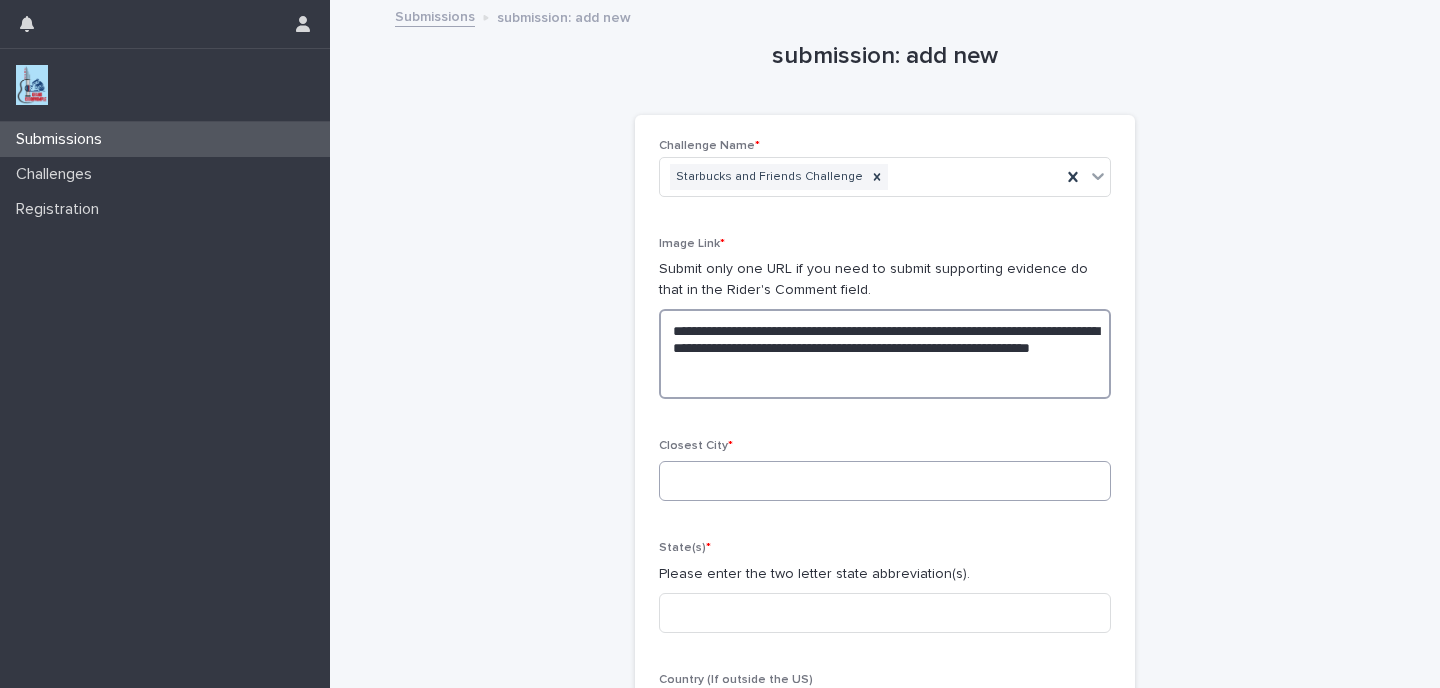 type on "**********" 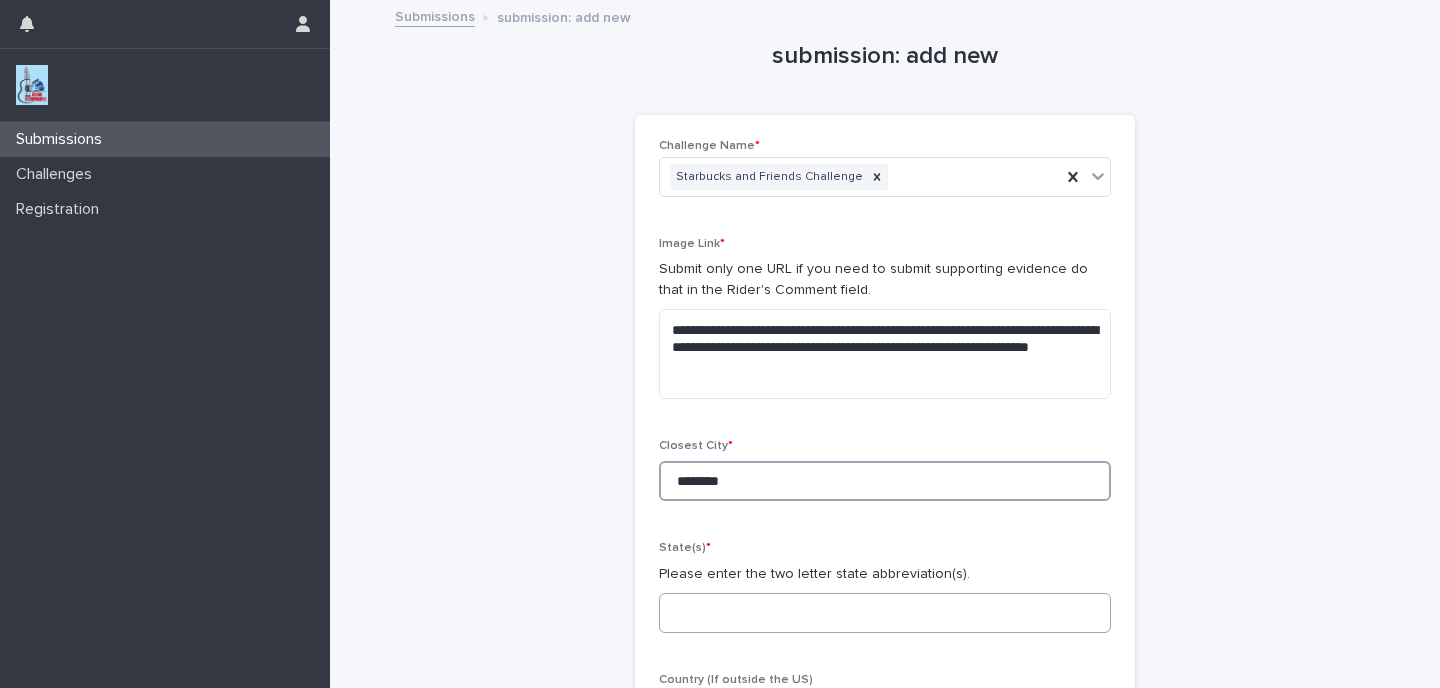 type on "********" 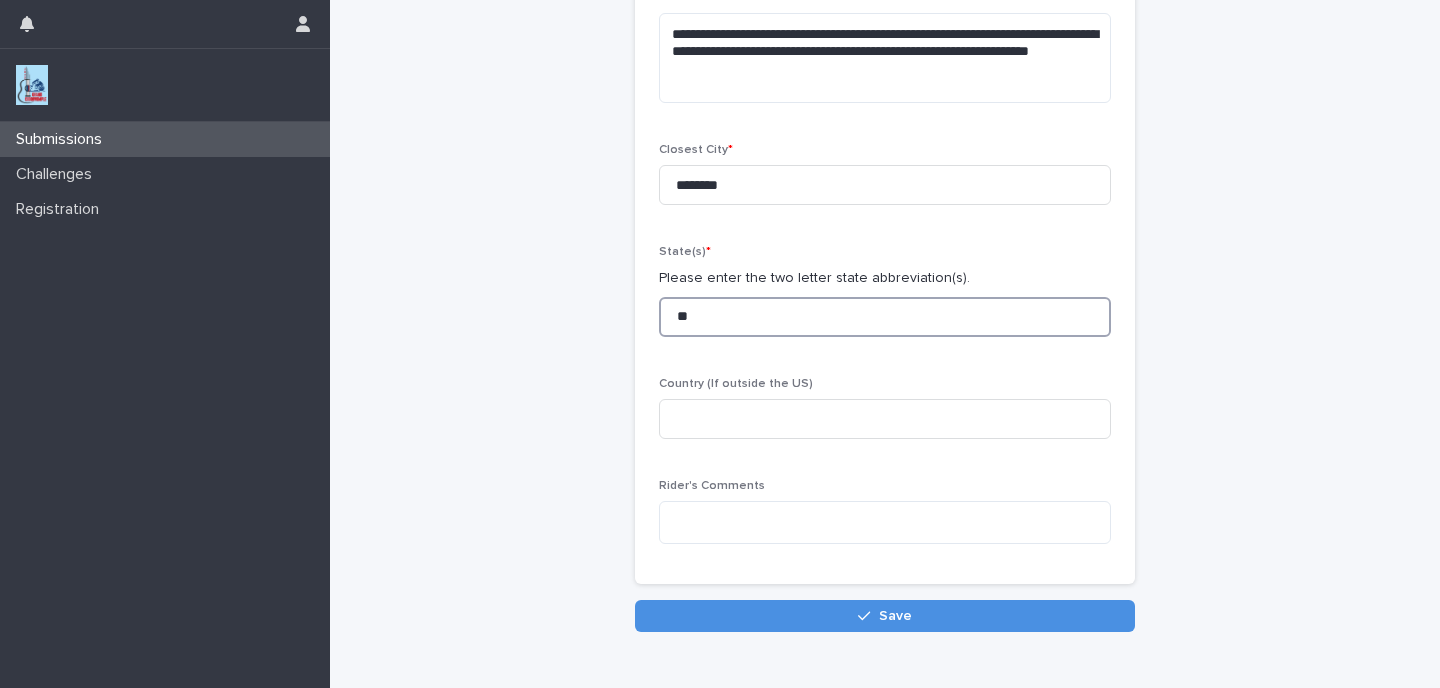 scroll, scrollTop: 323, scrollLeft: 0, axis: vertical 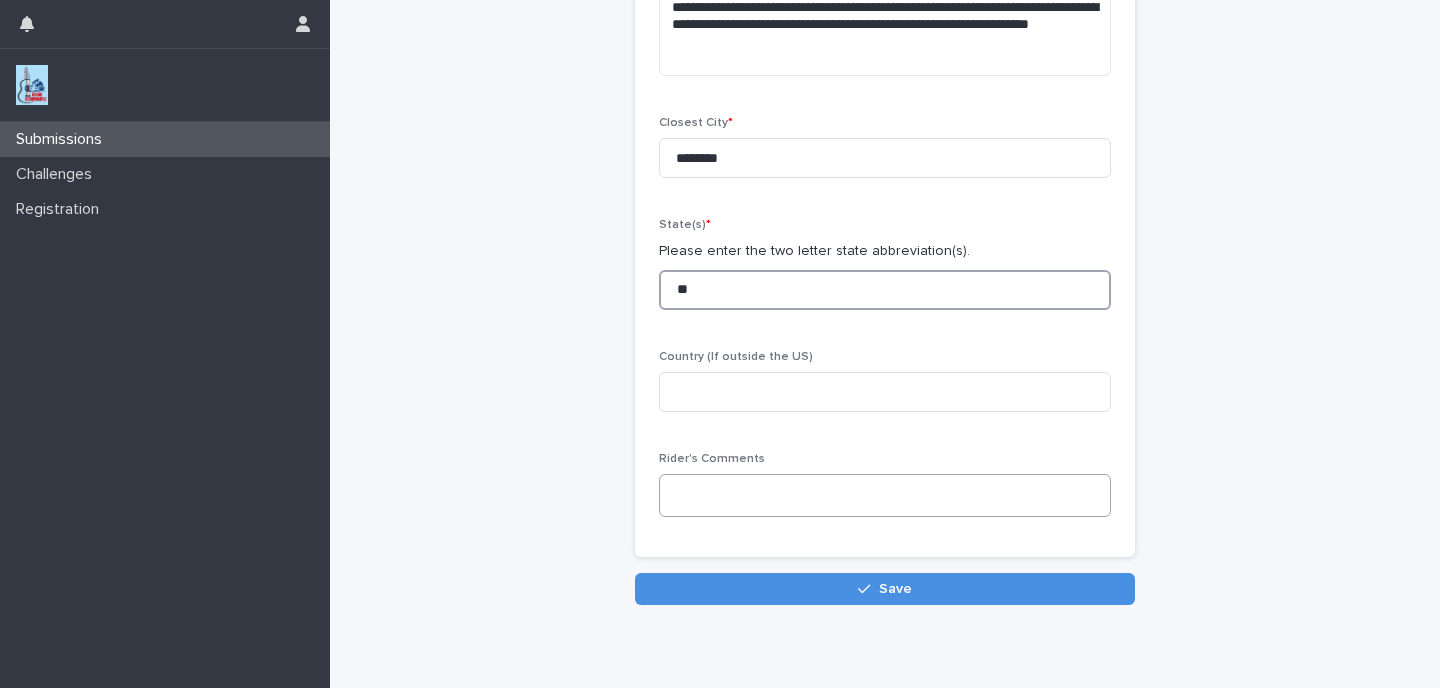 type on "**" 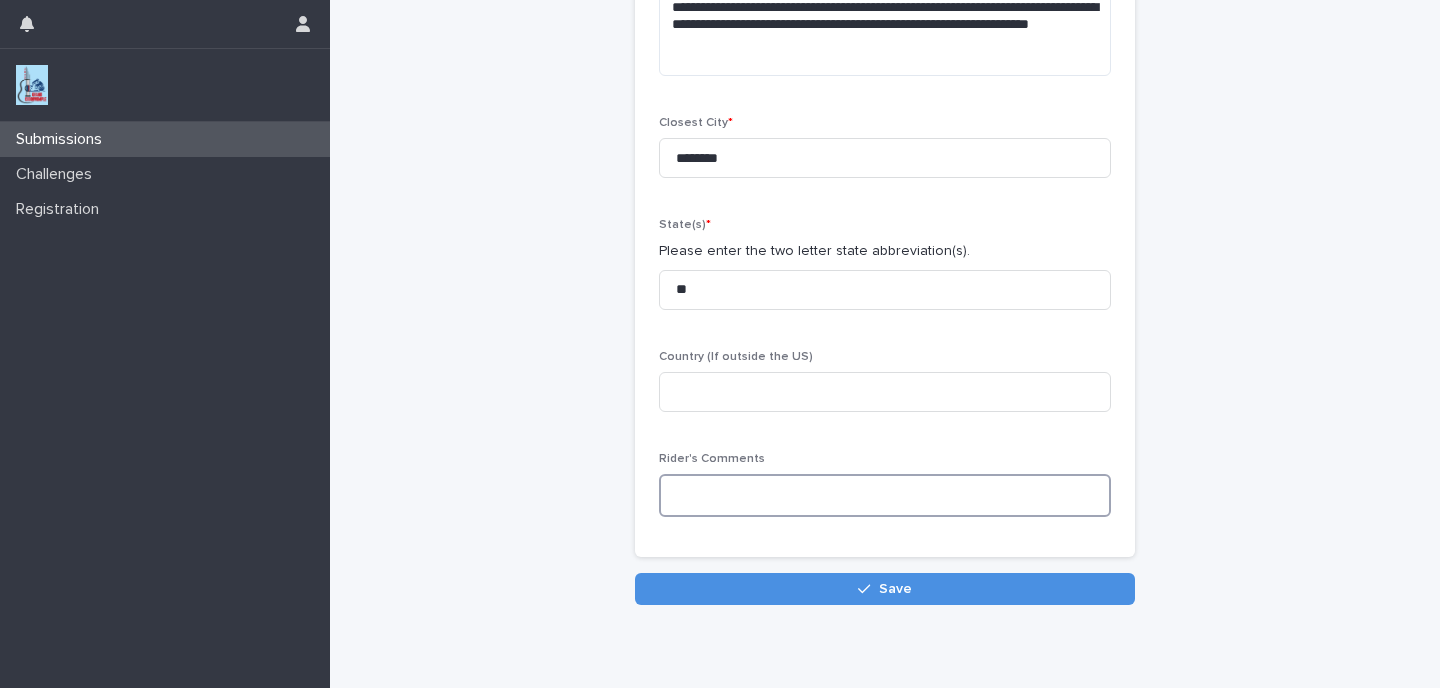 click at bounding box center (885, 495) 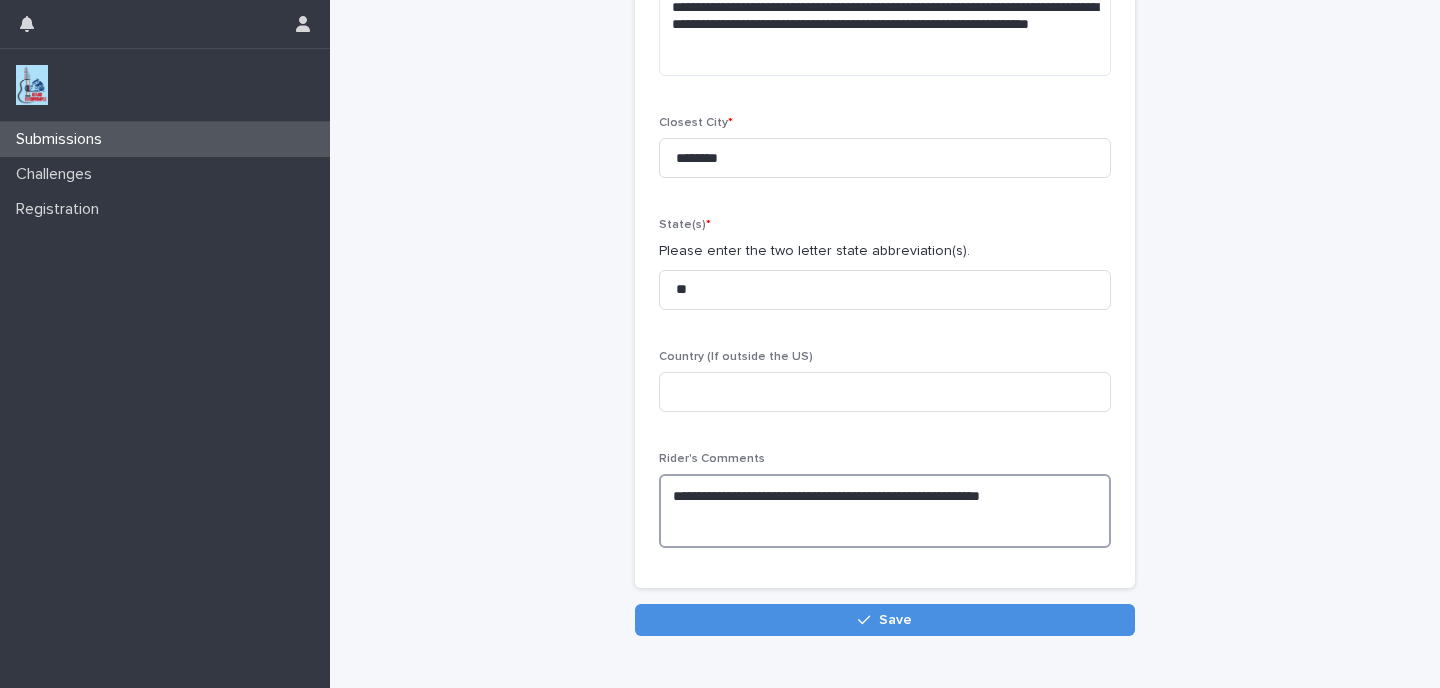 paste on "**********" 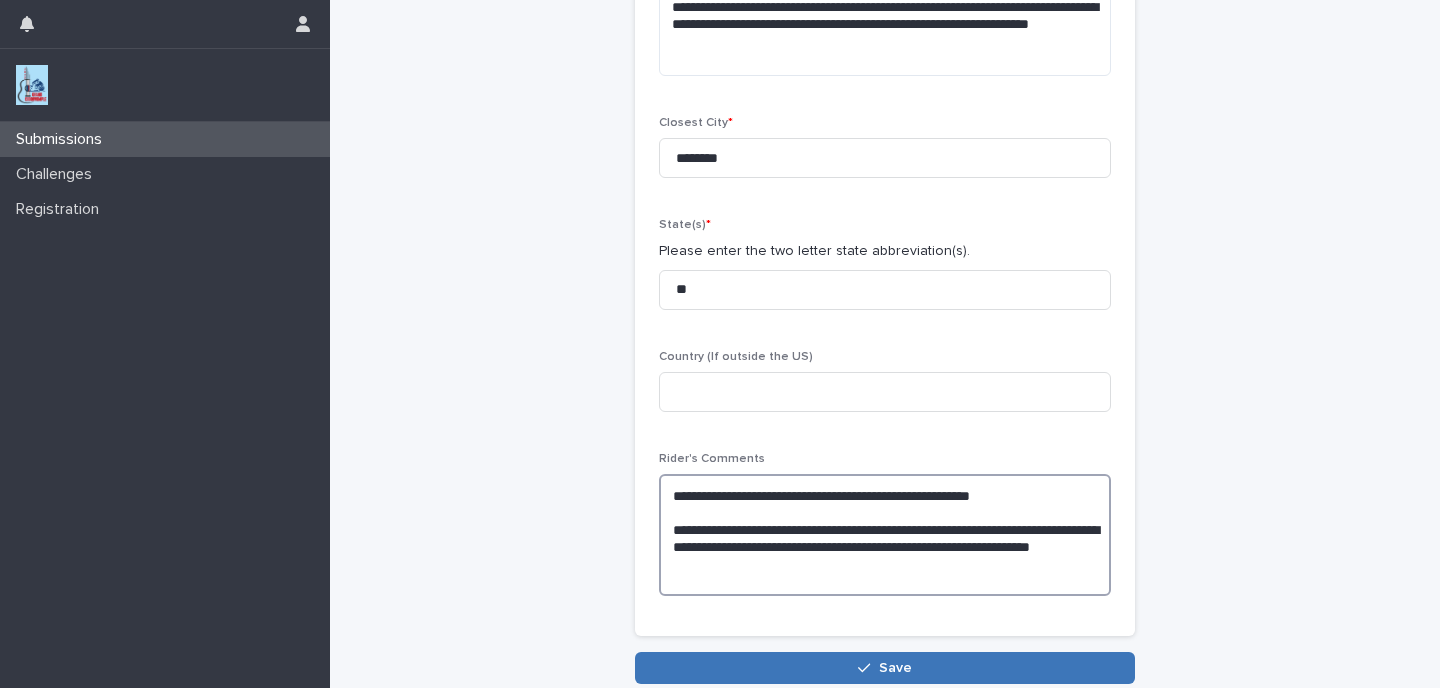 type on "**********" 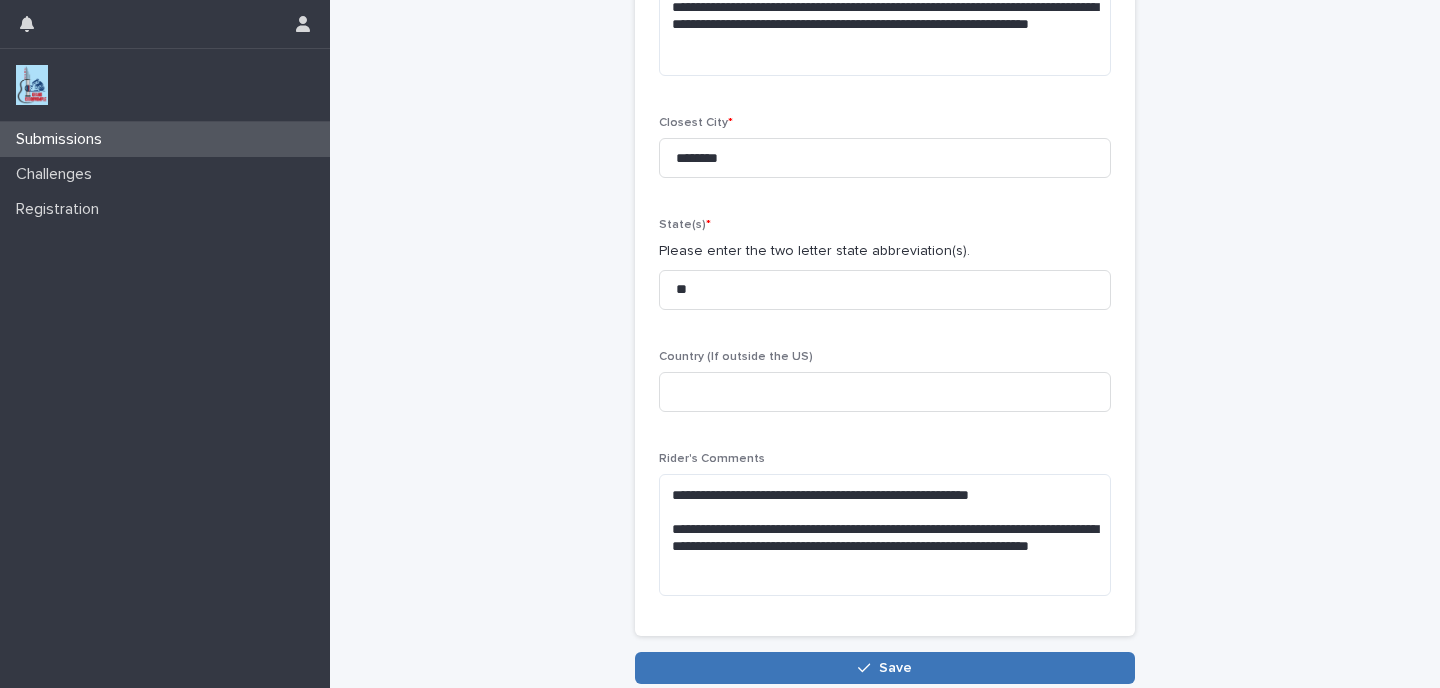 click 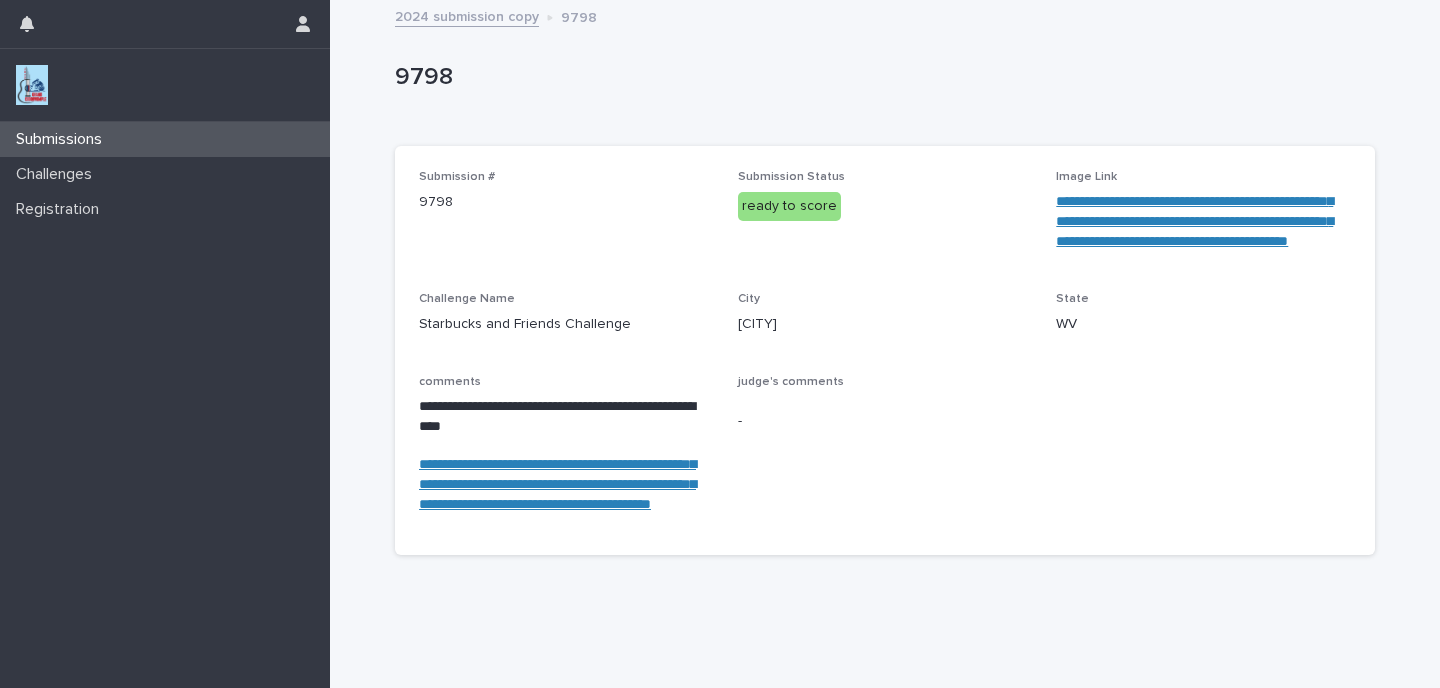 scroll, scrollTop: 0, scrollLeft: 0, axis: both 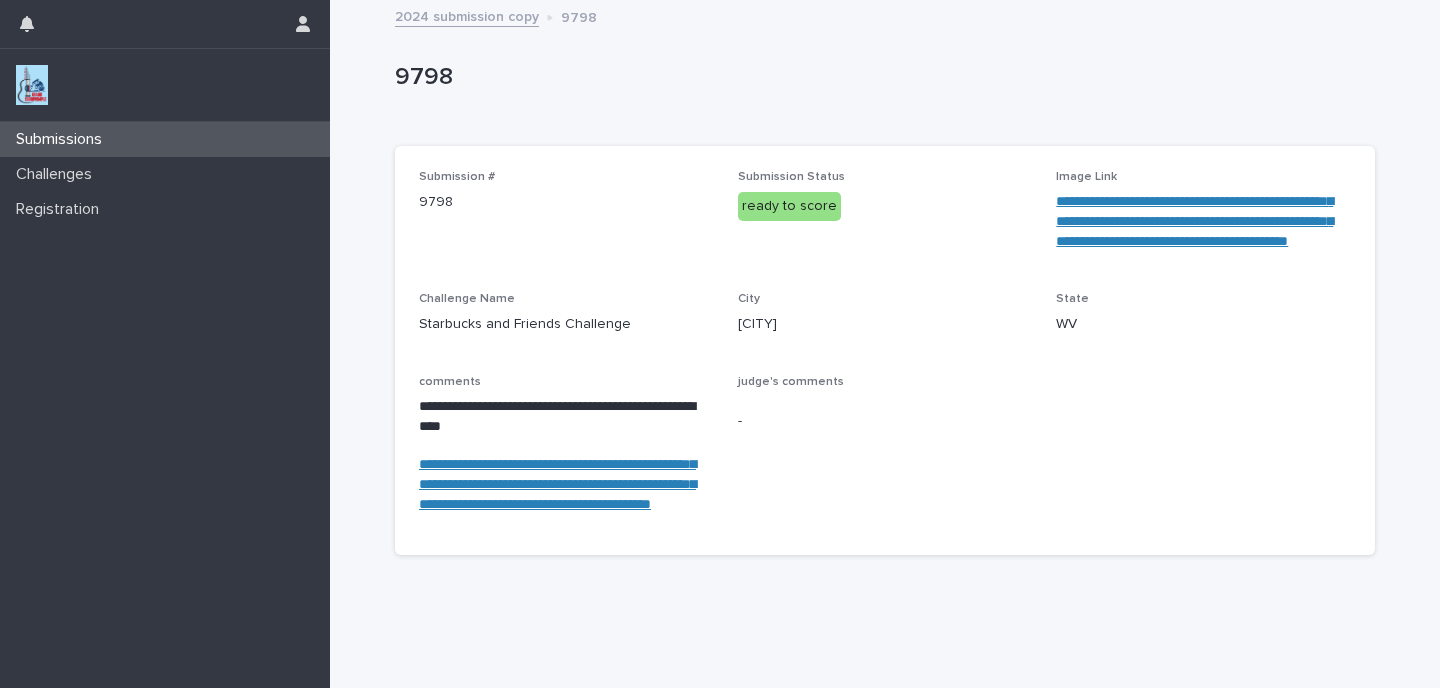 click on "Submissions" at bounding box center [165, 139] 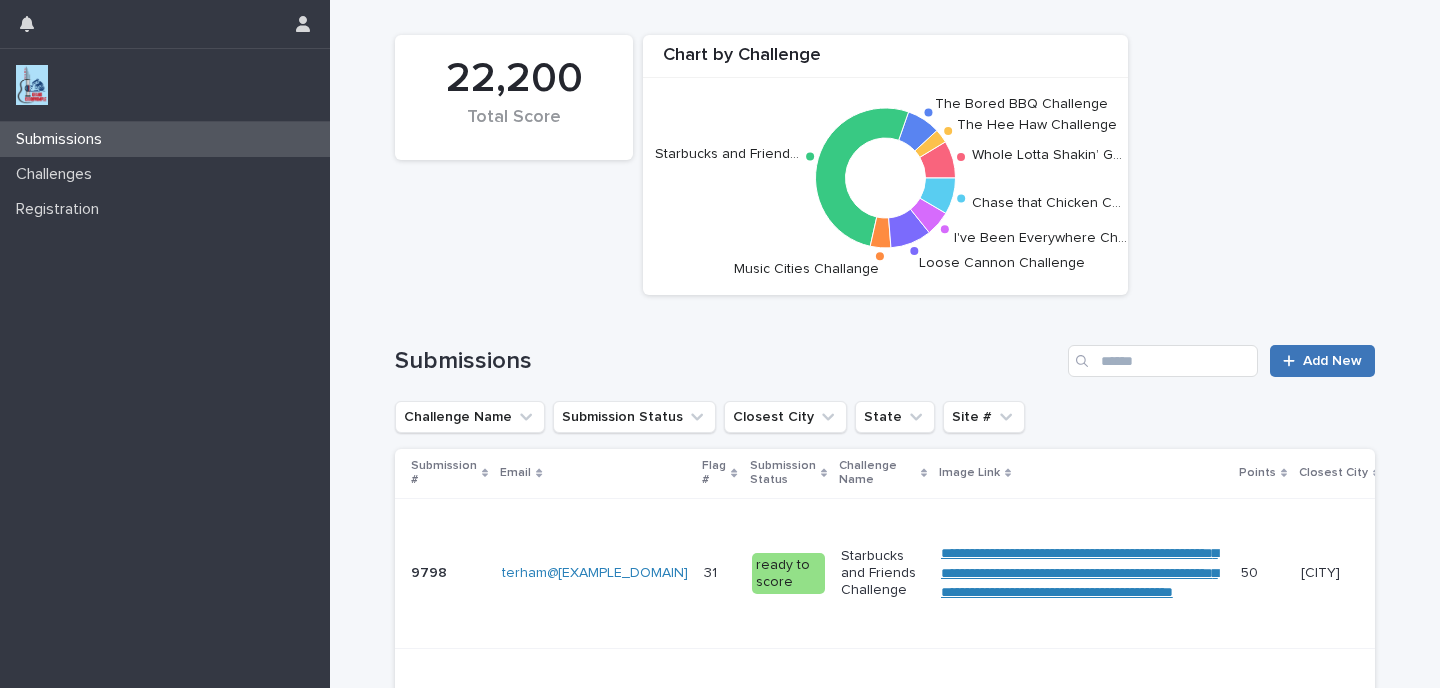 click on "Add New" at bounding box center [1332, 361] 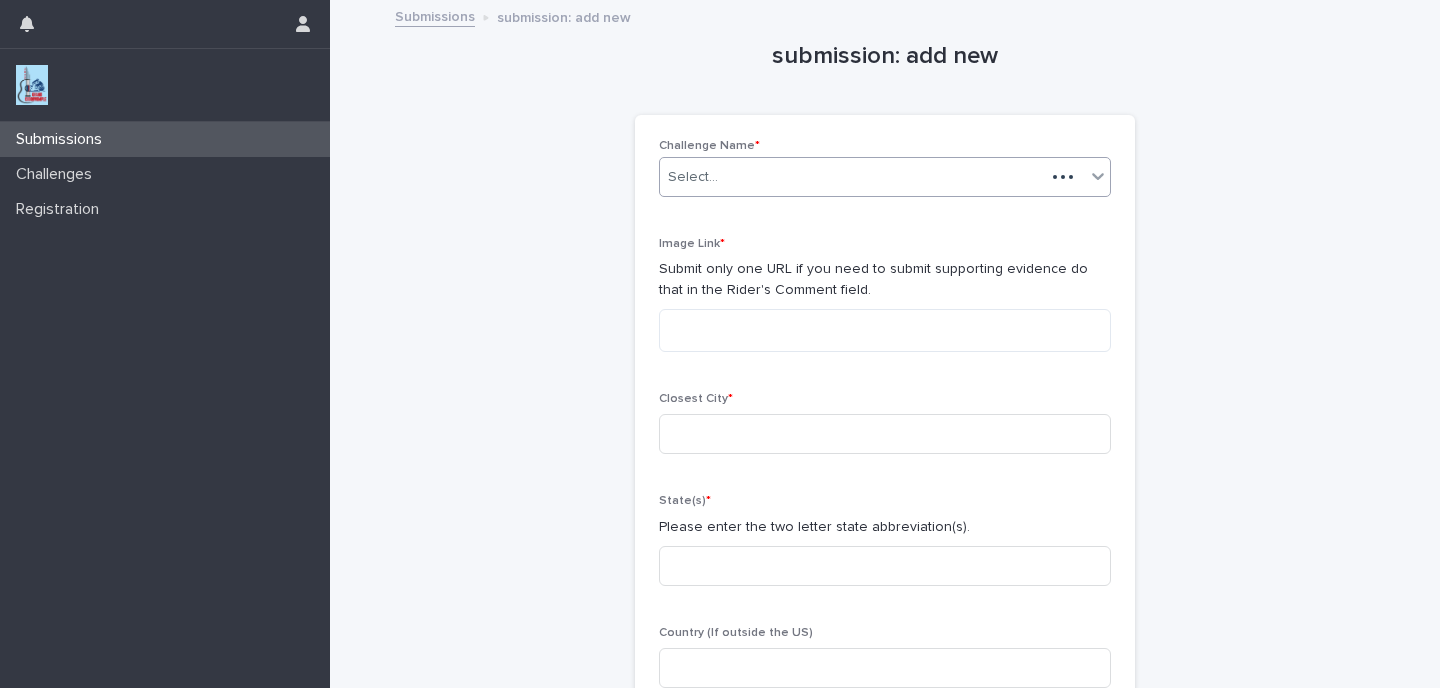 click at bounding box center (721, 177) 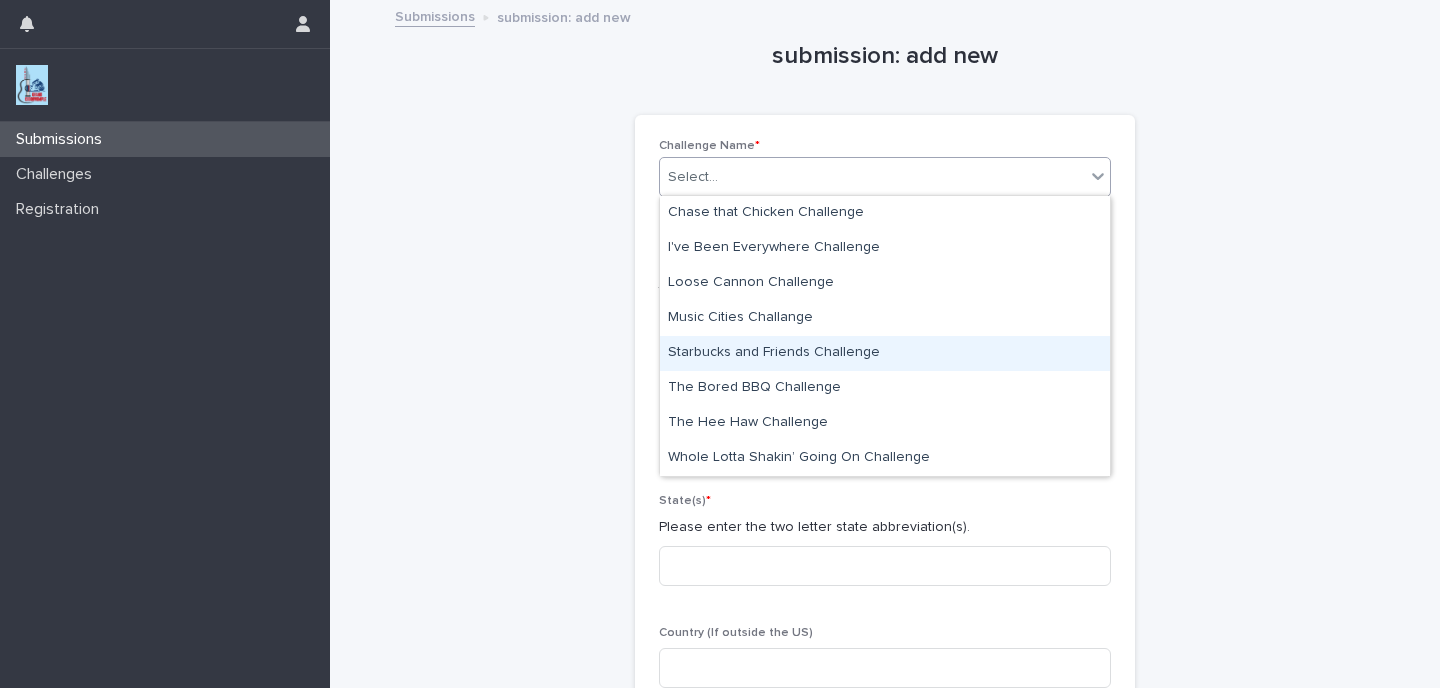 click on "Starbucks and Friends Challenge" at bounding box center (885, 353) 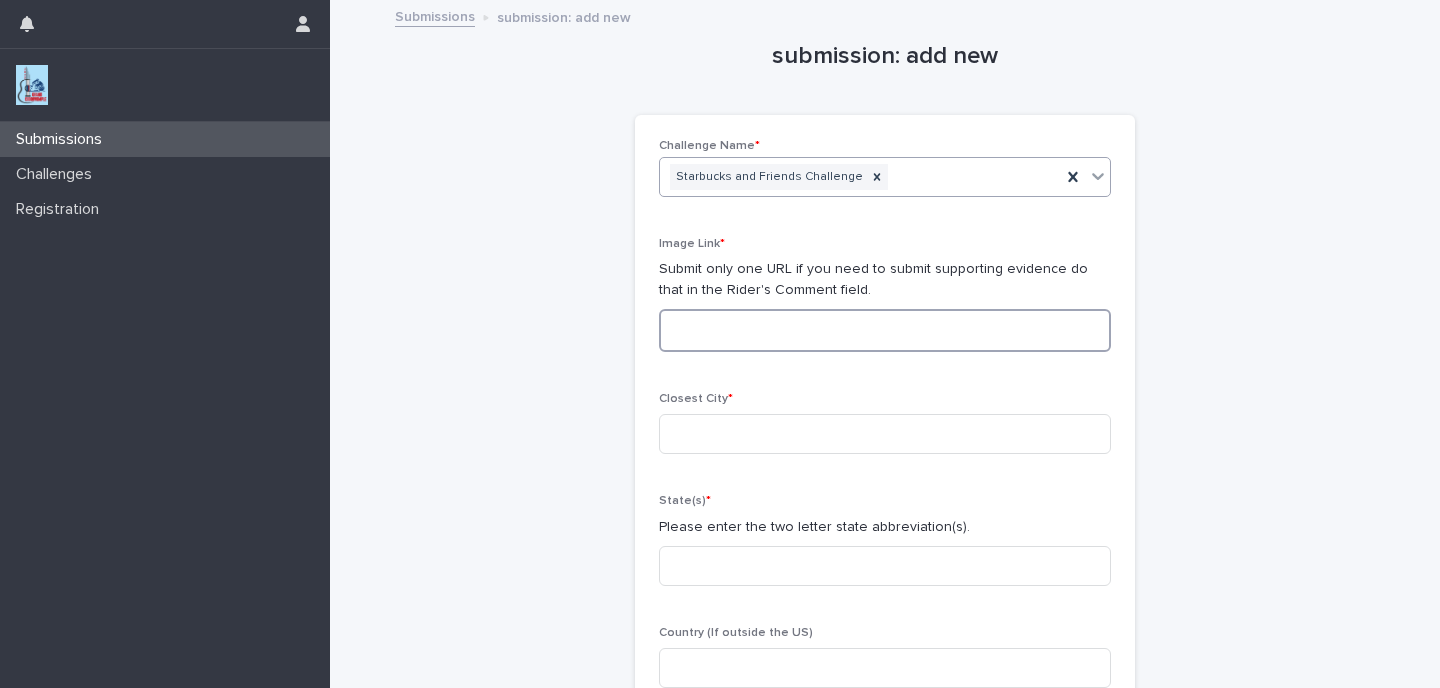 click at bounding box center (885, 330) 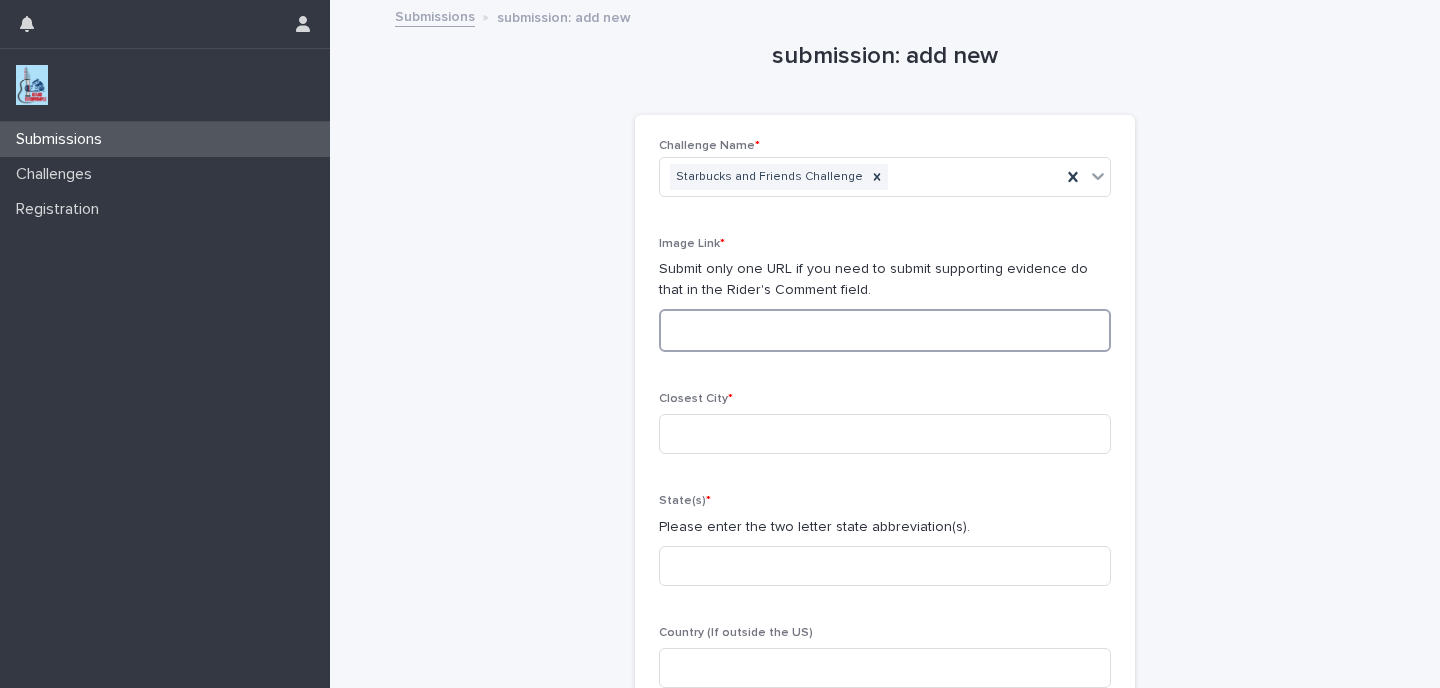 paste on "**********" 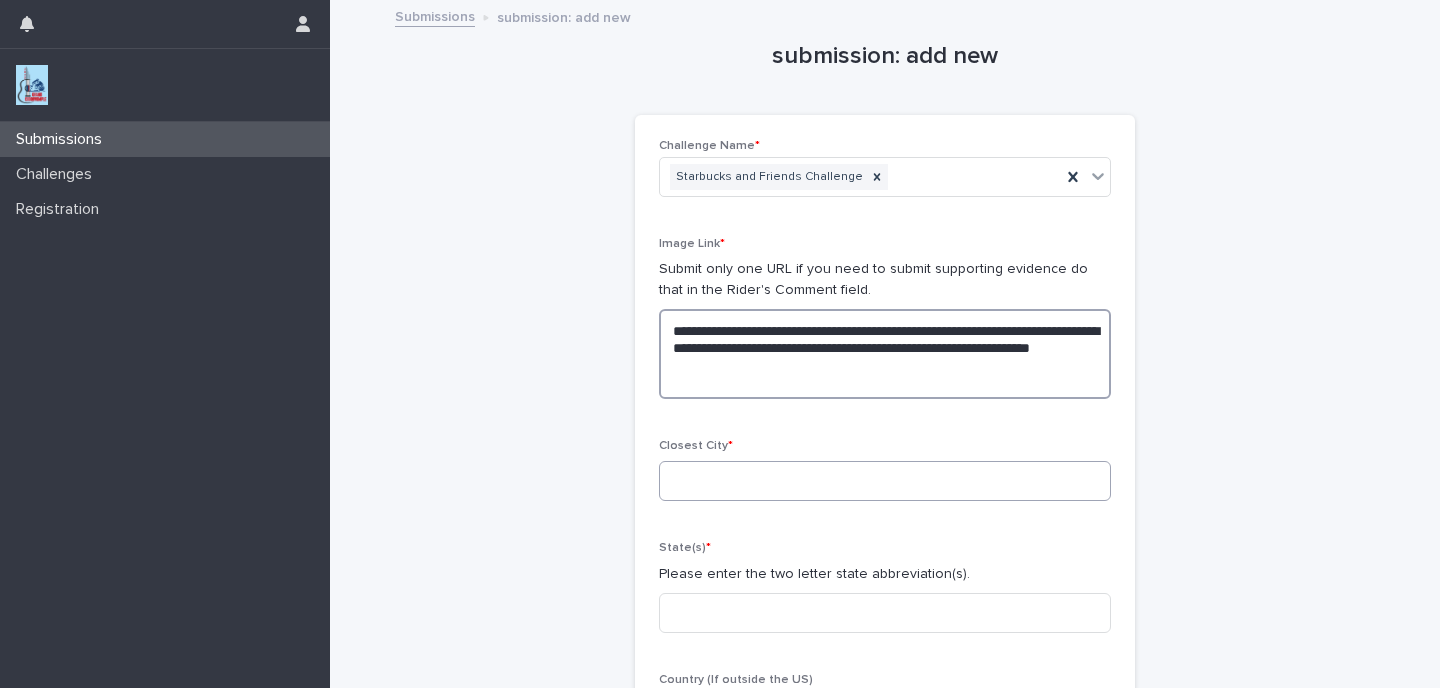 type on "**********" 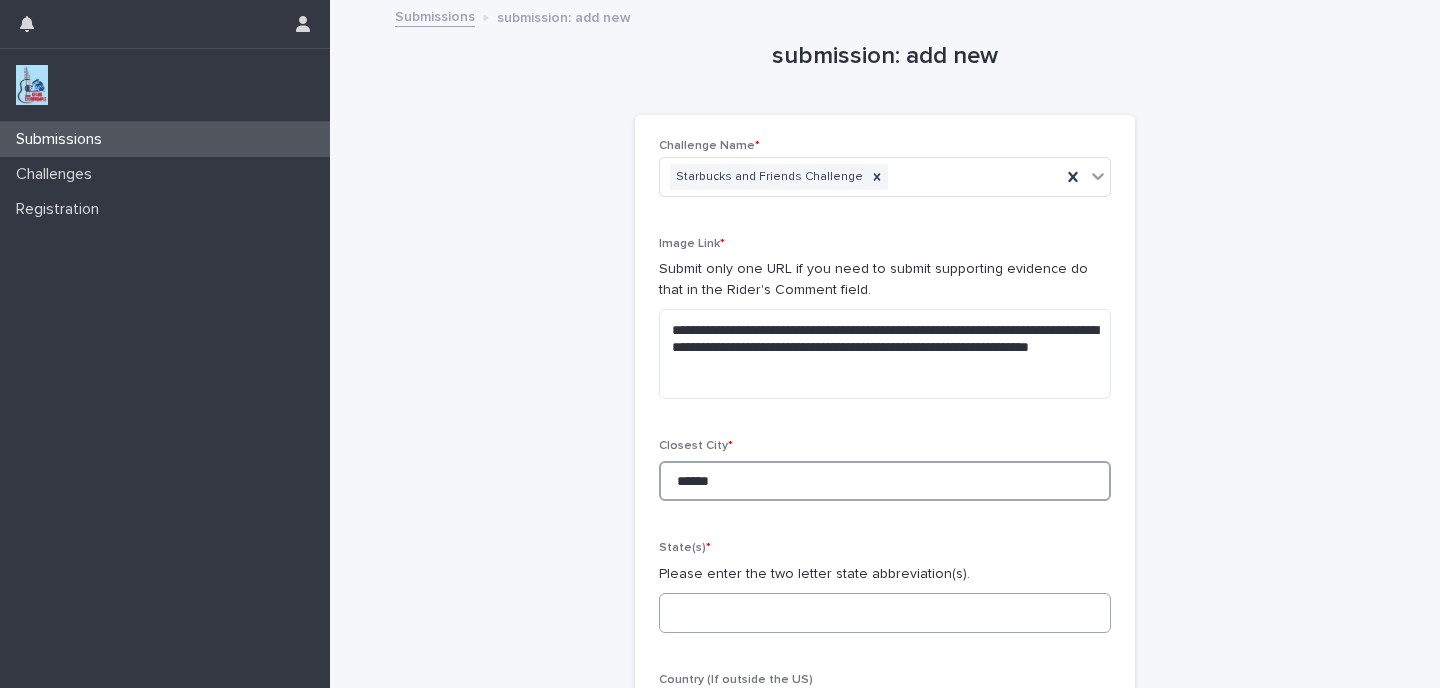 type on "******" 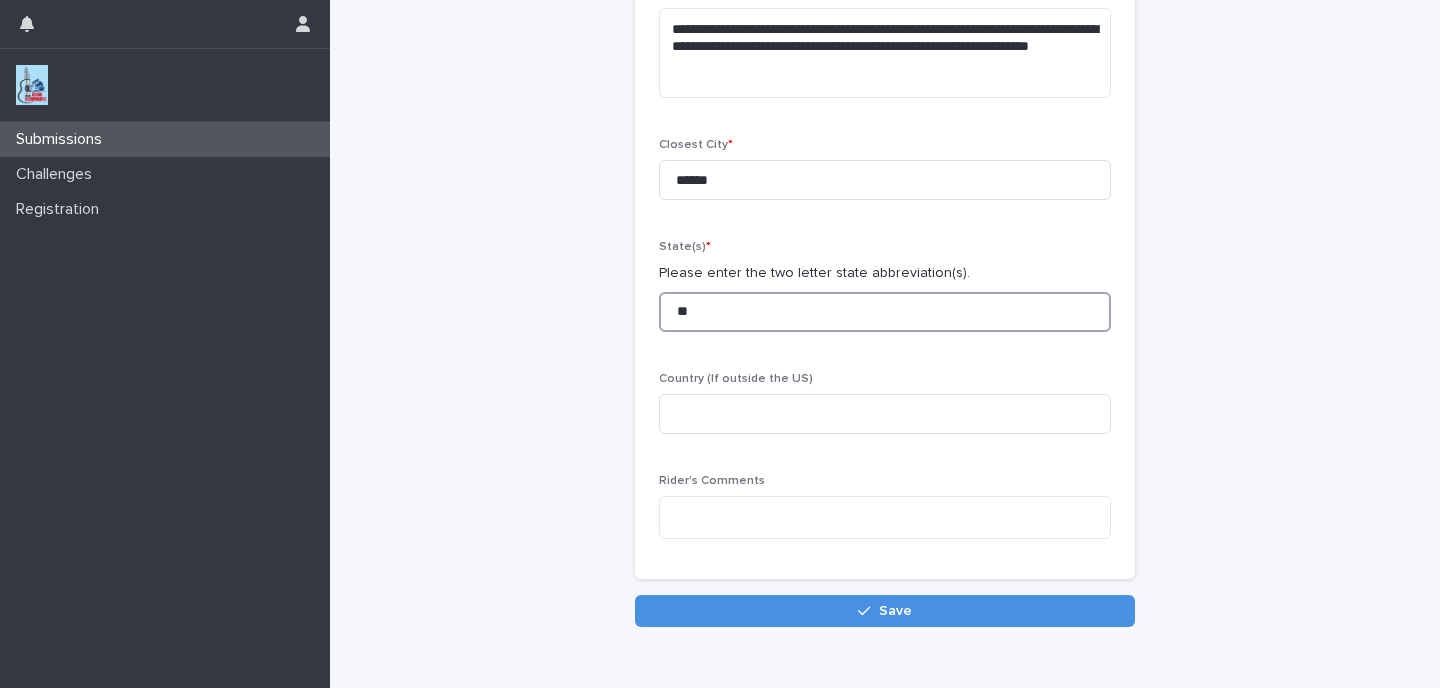 scroll, scrollTop: 306, scrollLeft: 0, axis: vertical 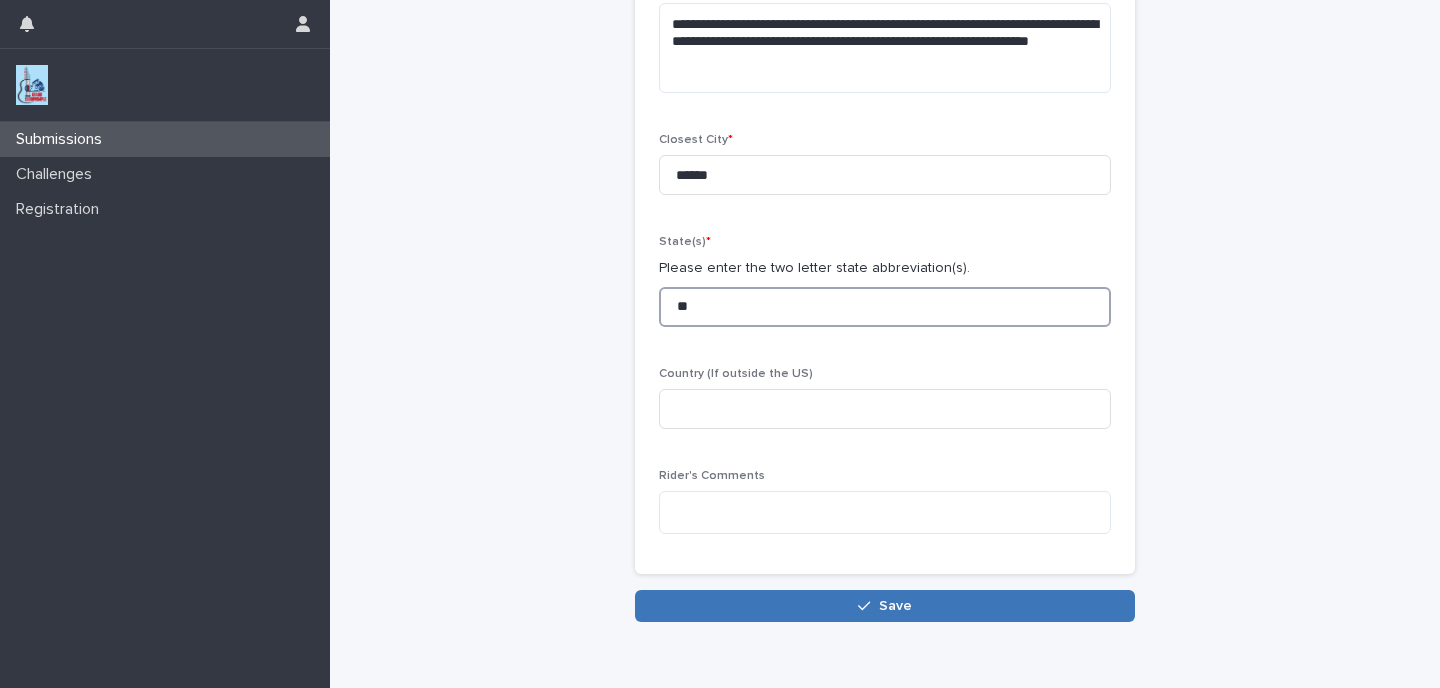 type on "**" 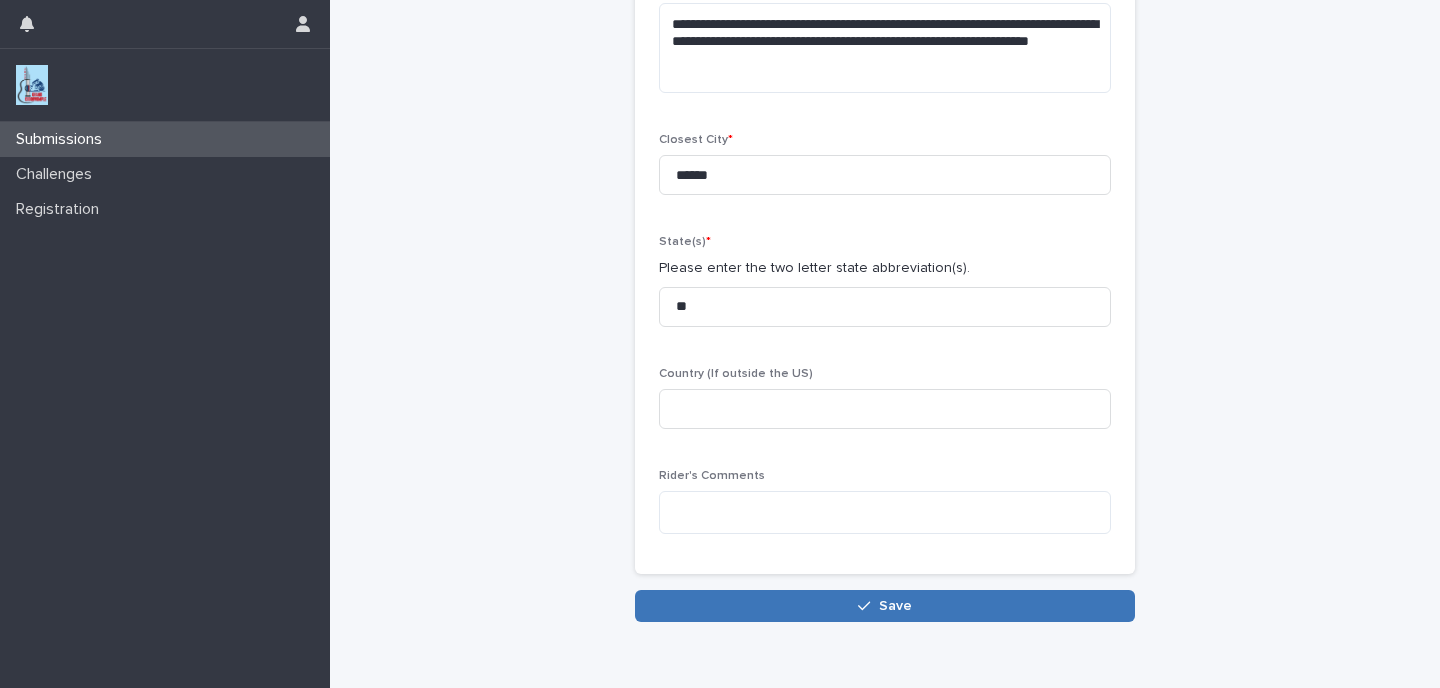 click on "Save" at bounding box center (885, 606) 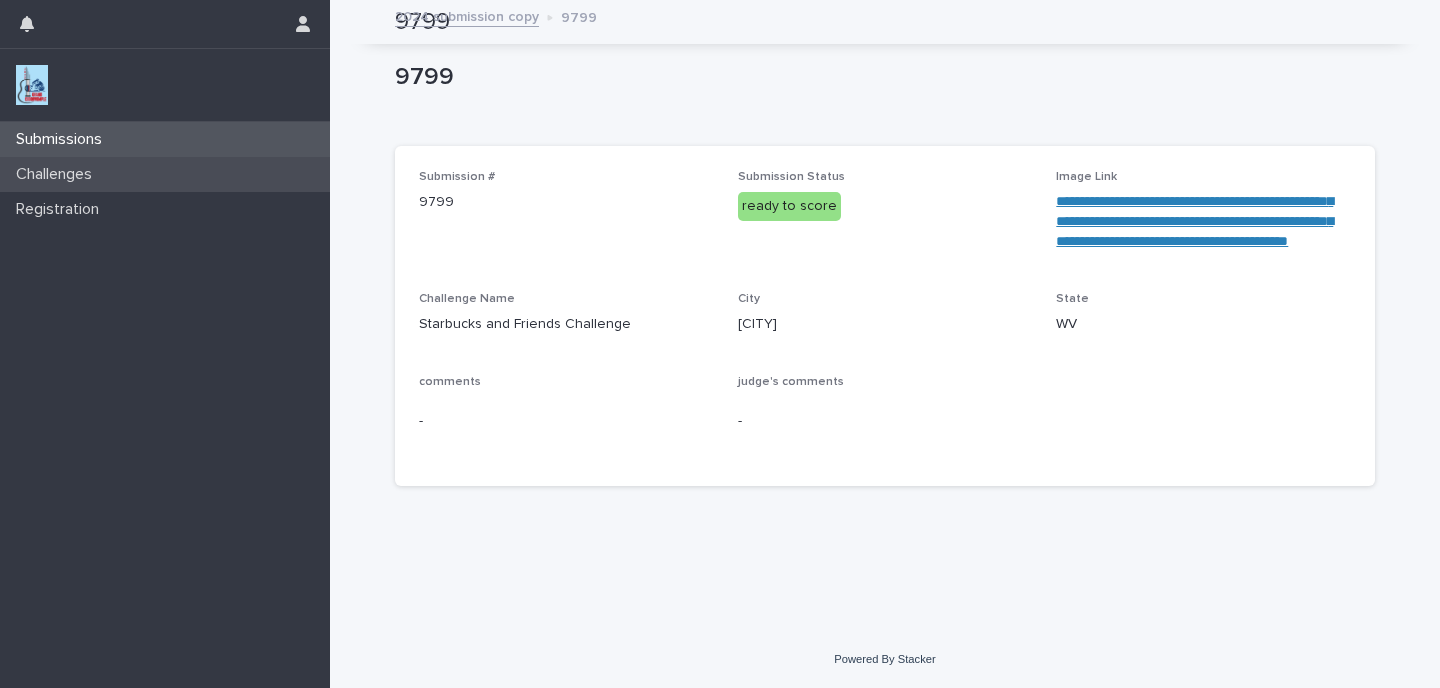 scroll, scrollTop: 2, scrollLeft: 0, axis: vertical 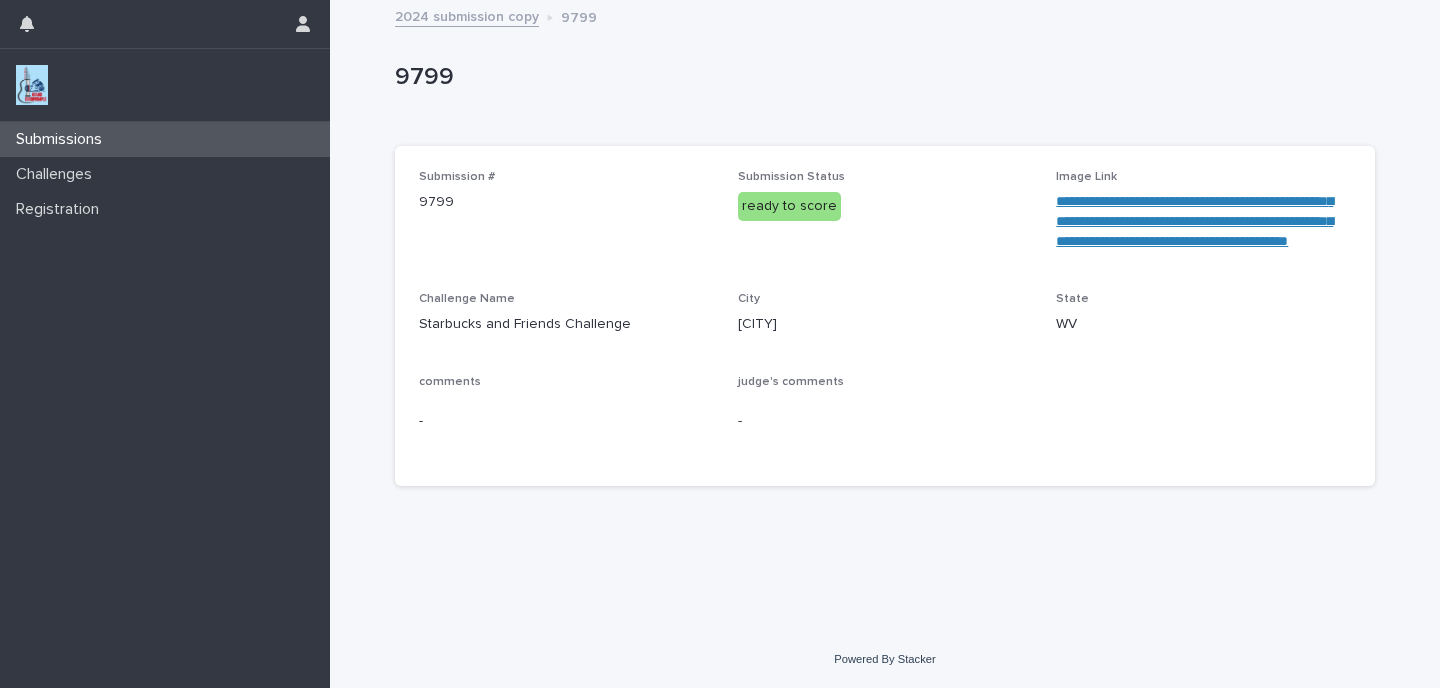 click on "Submissions" at bounding box center (165, 139) 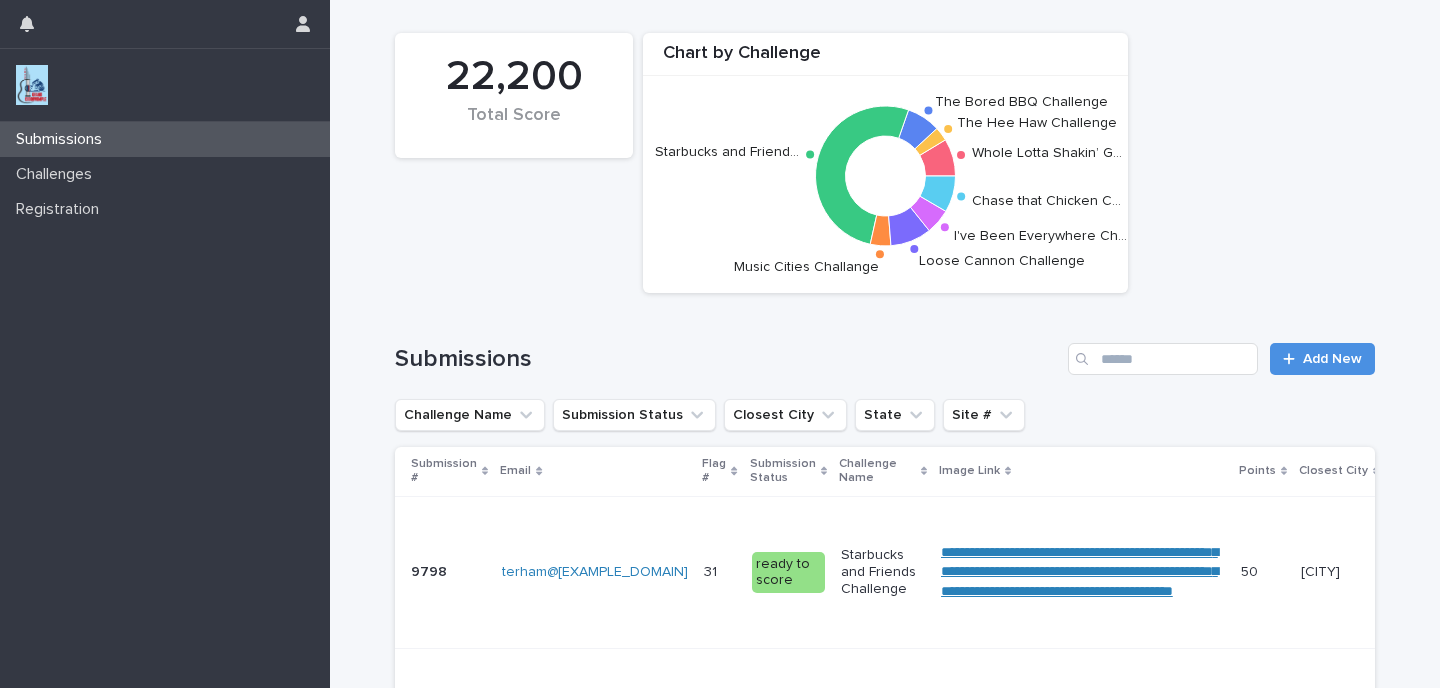 scroll, scrollTop: 0, scrollLeft: 0, axis: both 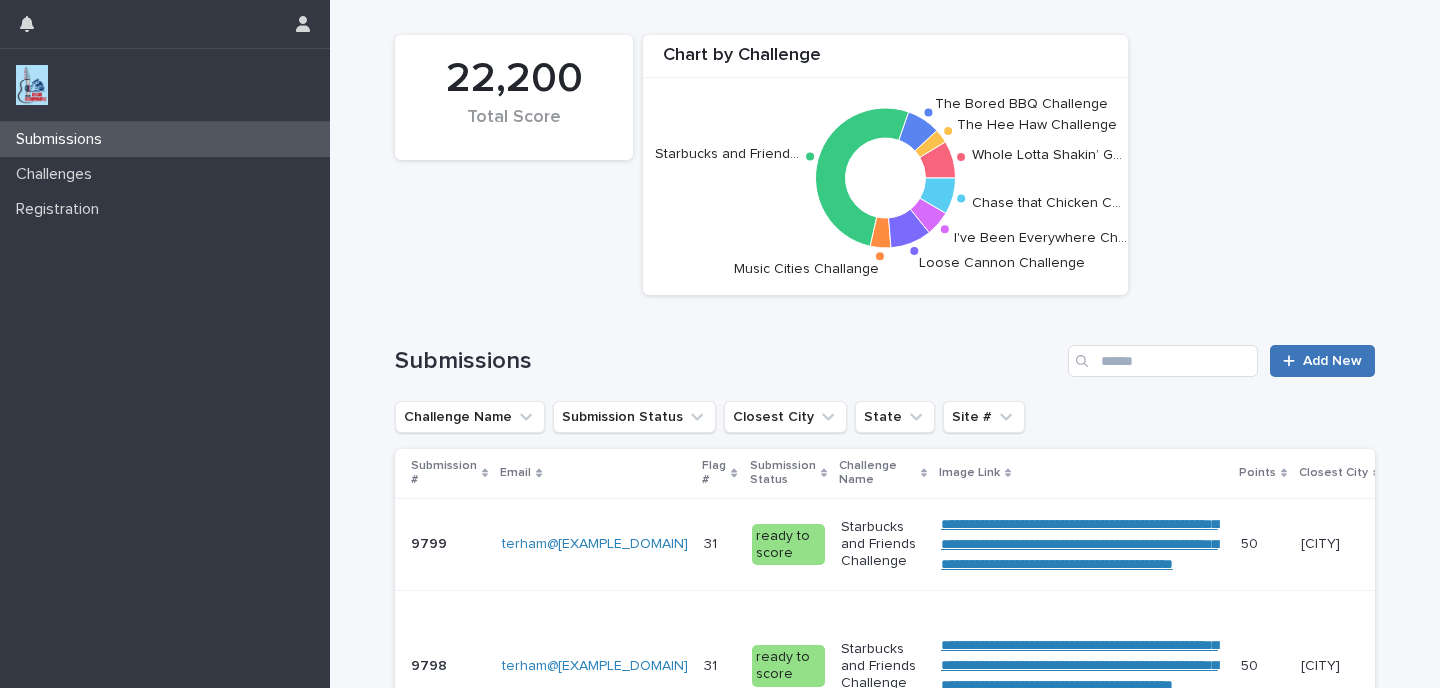 click on "Add New" at bounding box center (1332, 361) 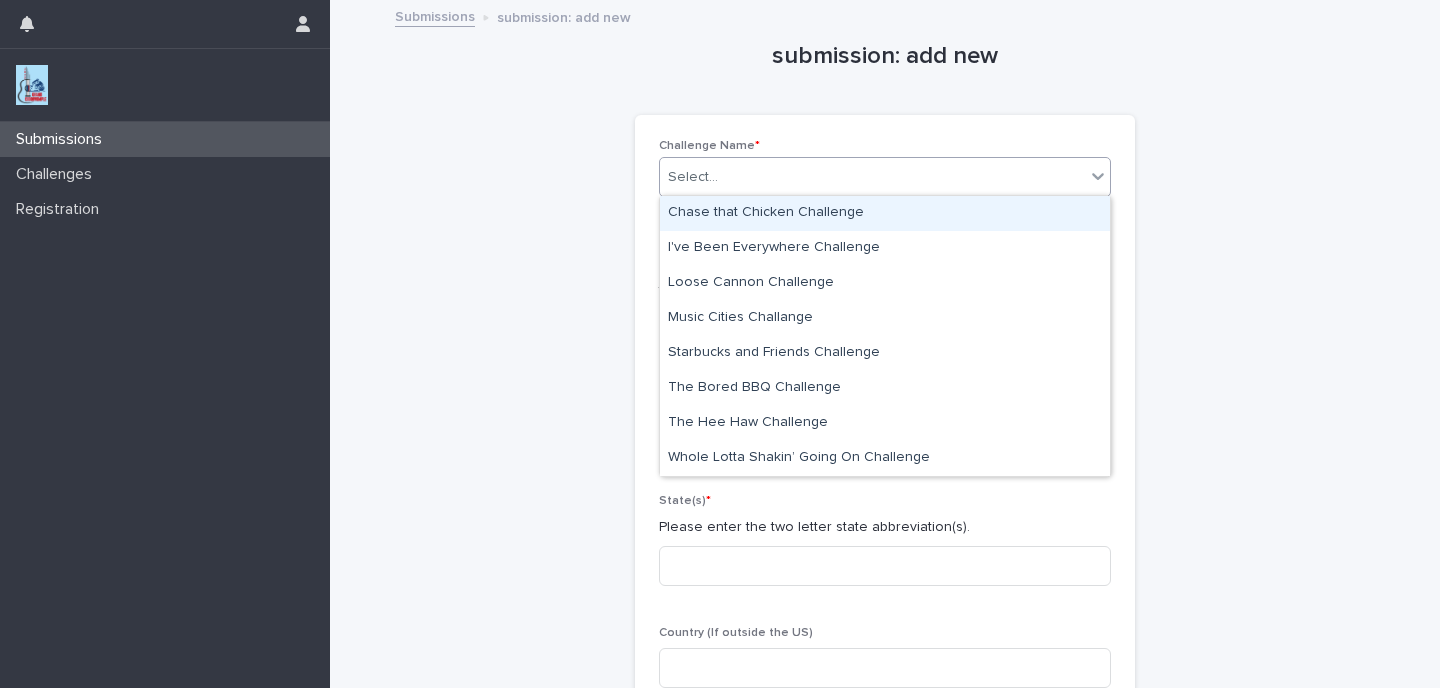 click on "Select..." at bounding box center (872, 177) 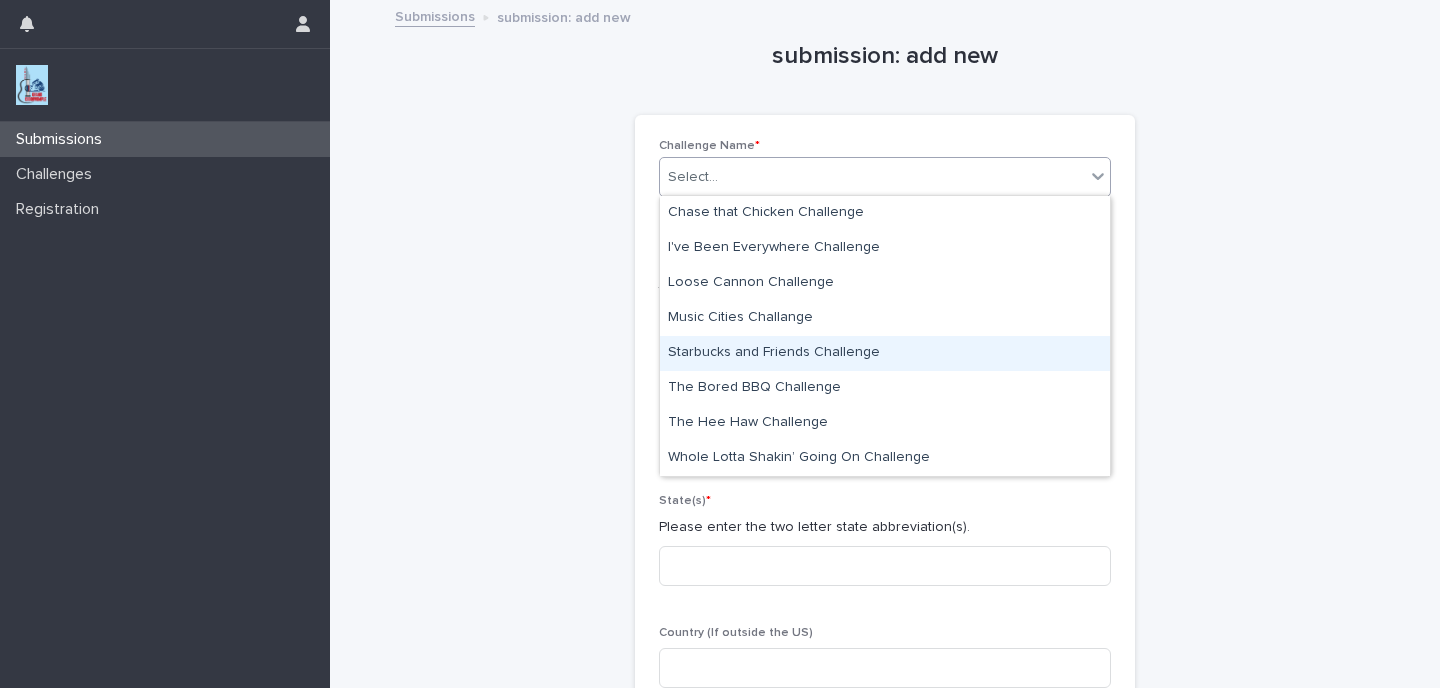 click on "Starbucks and Friends Challenge" at bounding box center [885, 353] 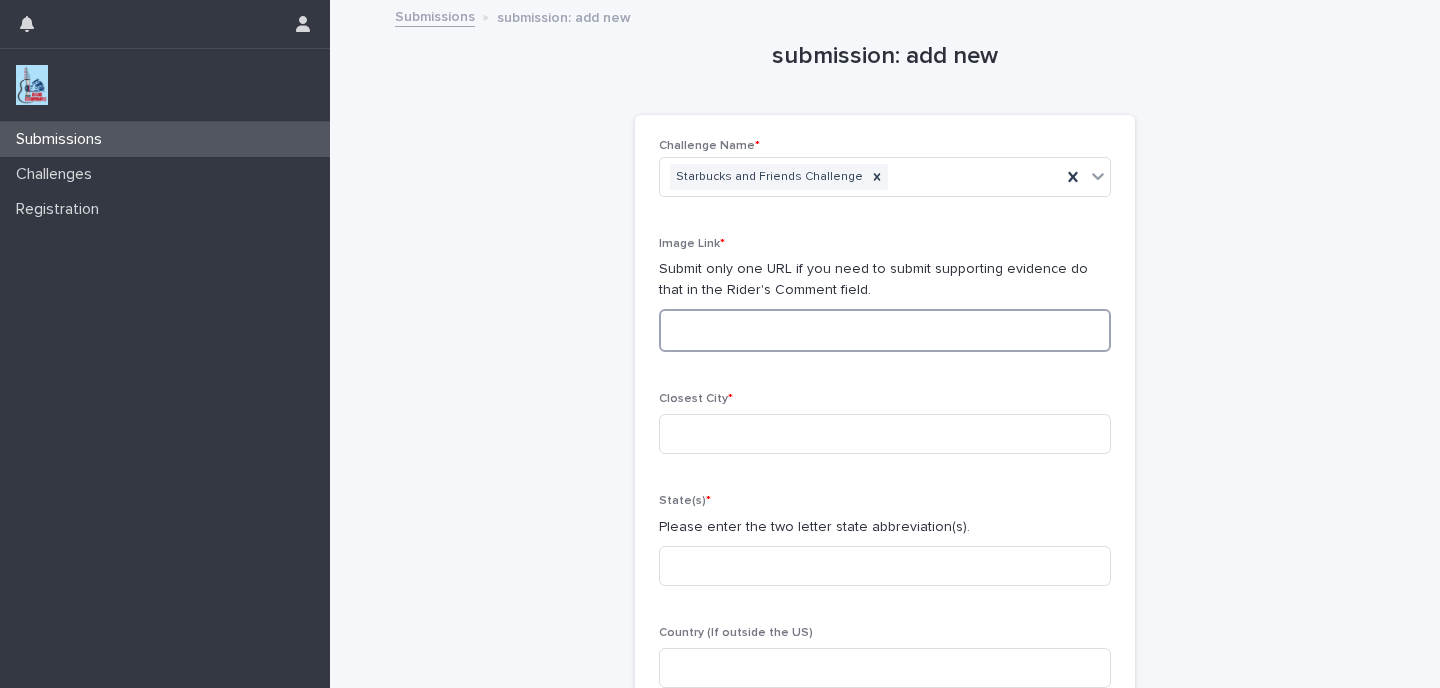 click at bounding box center (885, 330) 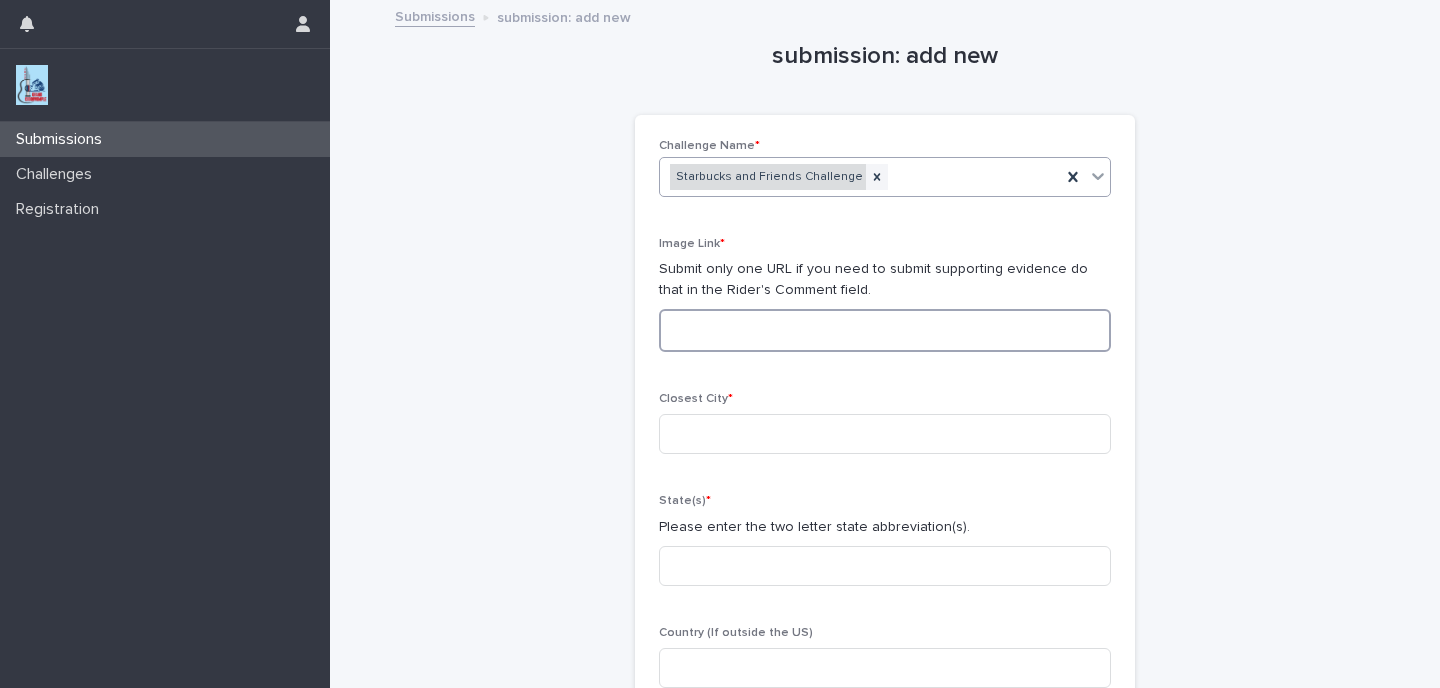 paste on "**********" 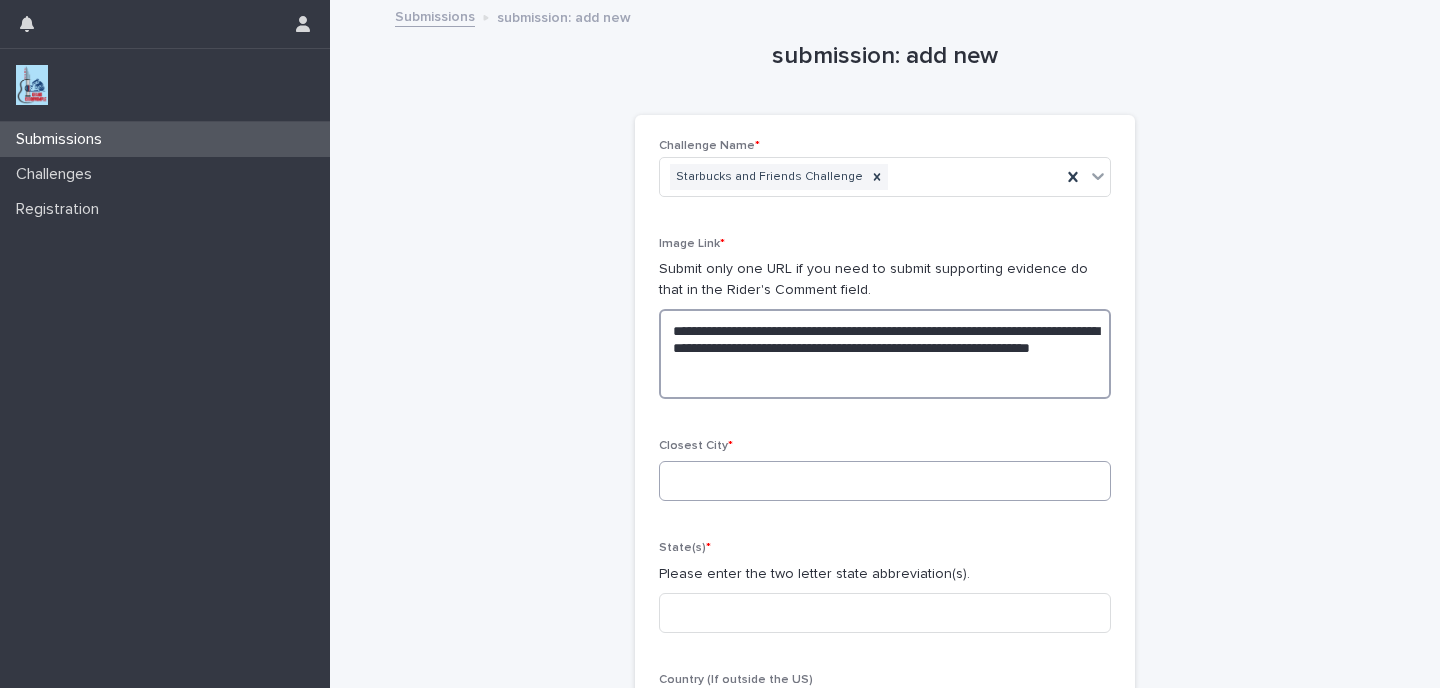 type on "**********" 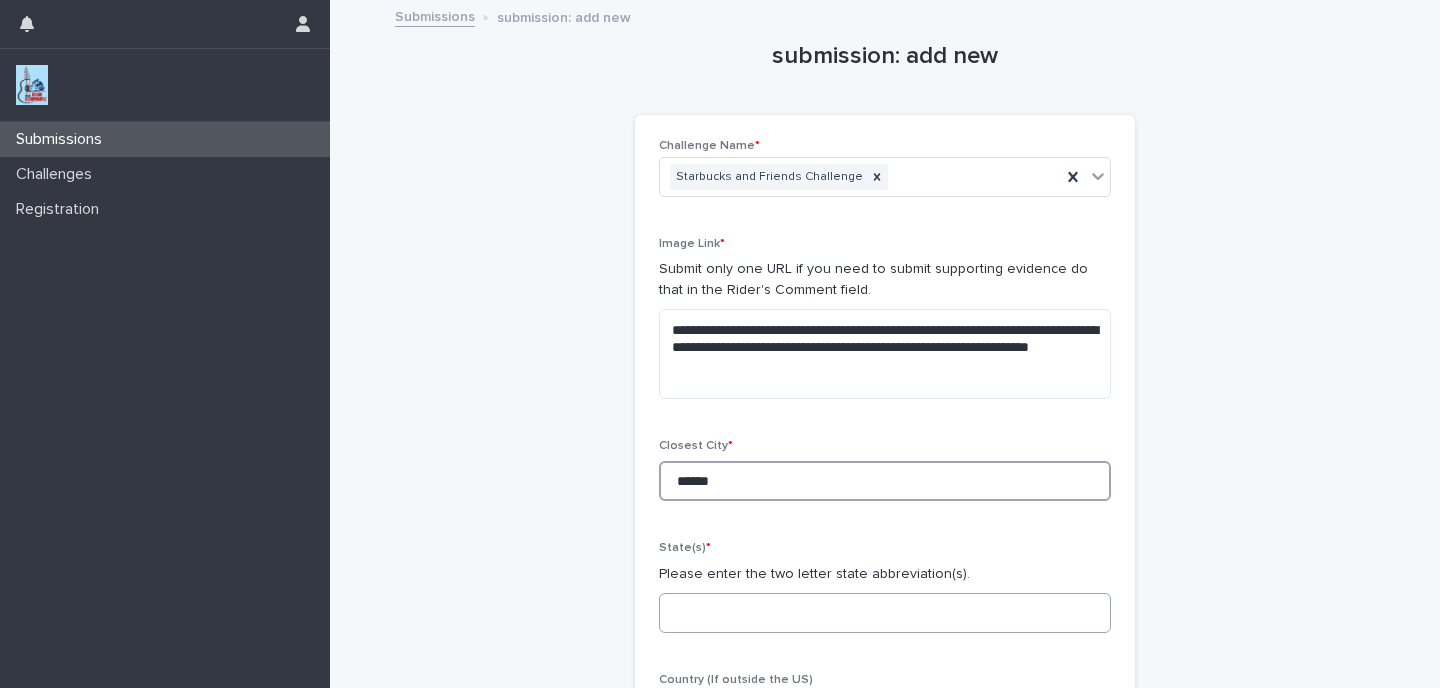 type on "******" 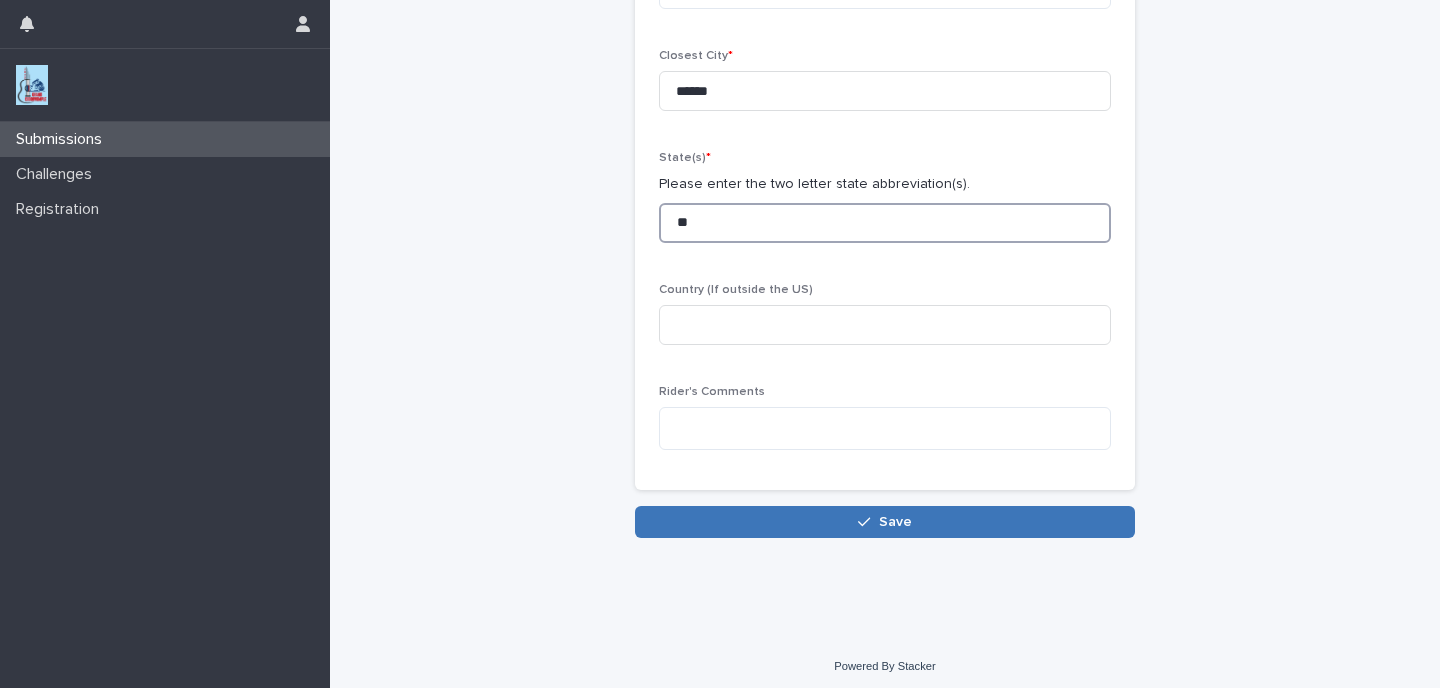 type on "**" 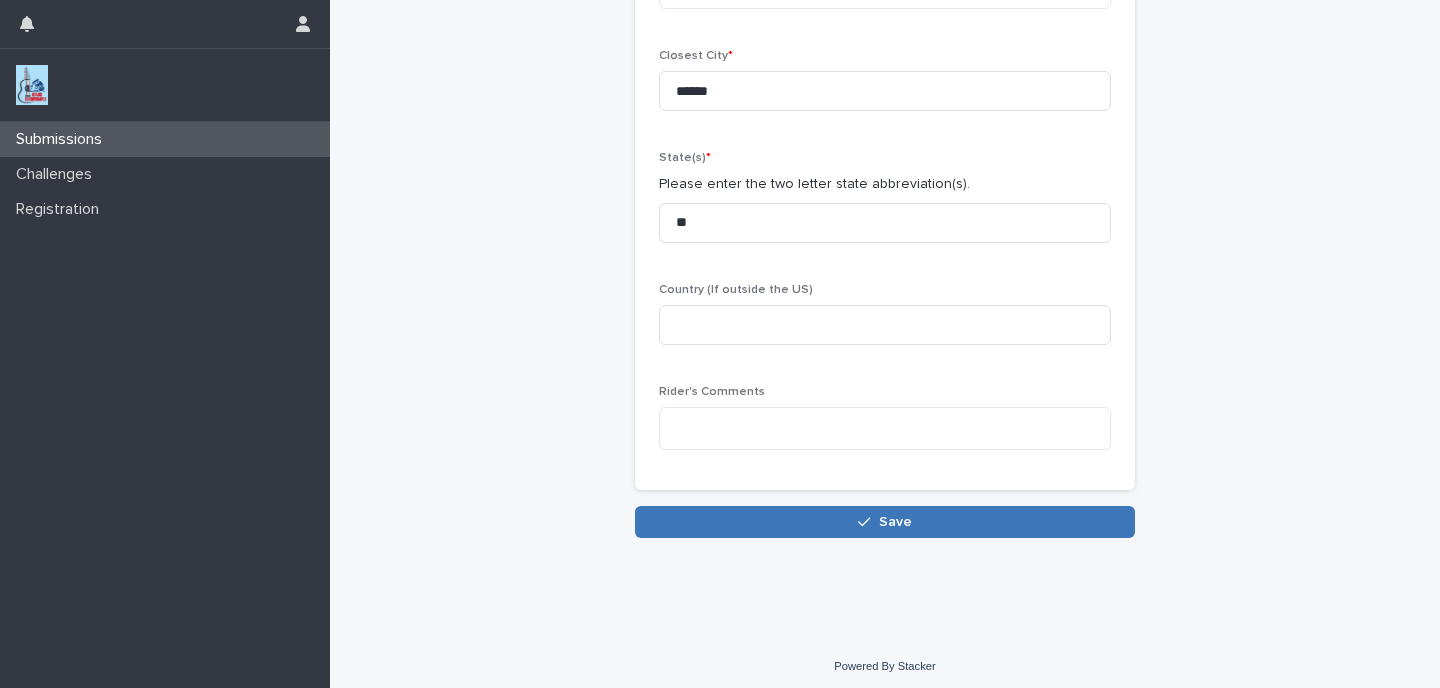 click on "Save" at bounding box center [895, 522] 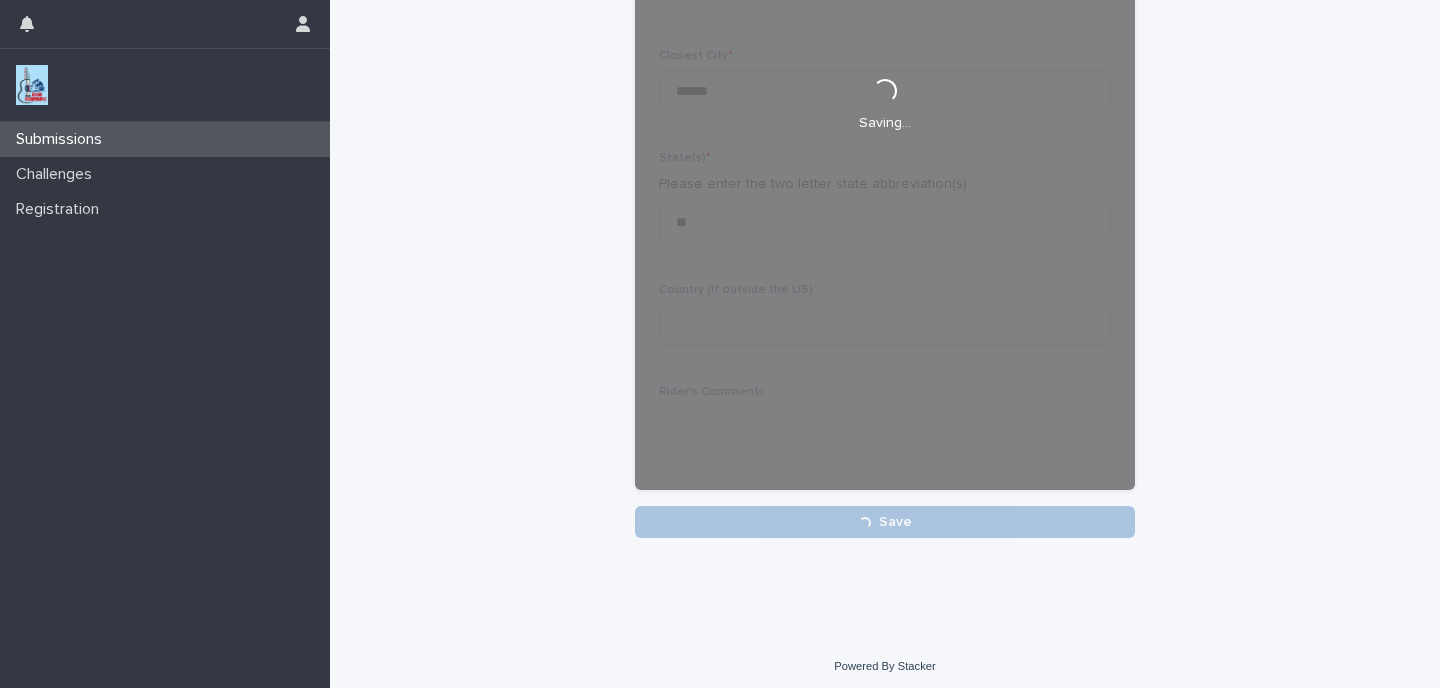 scroll, scrollTop: 390, scrollLeft: 0, axis: vertical 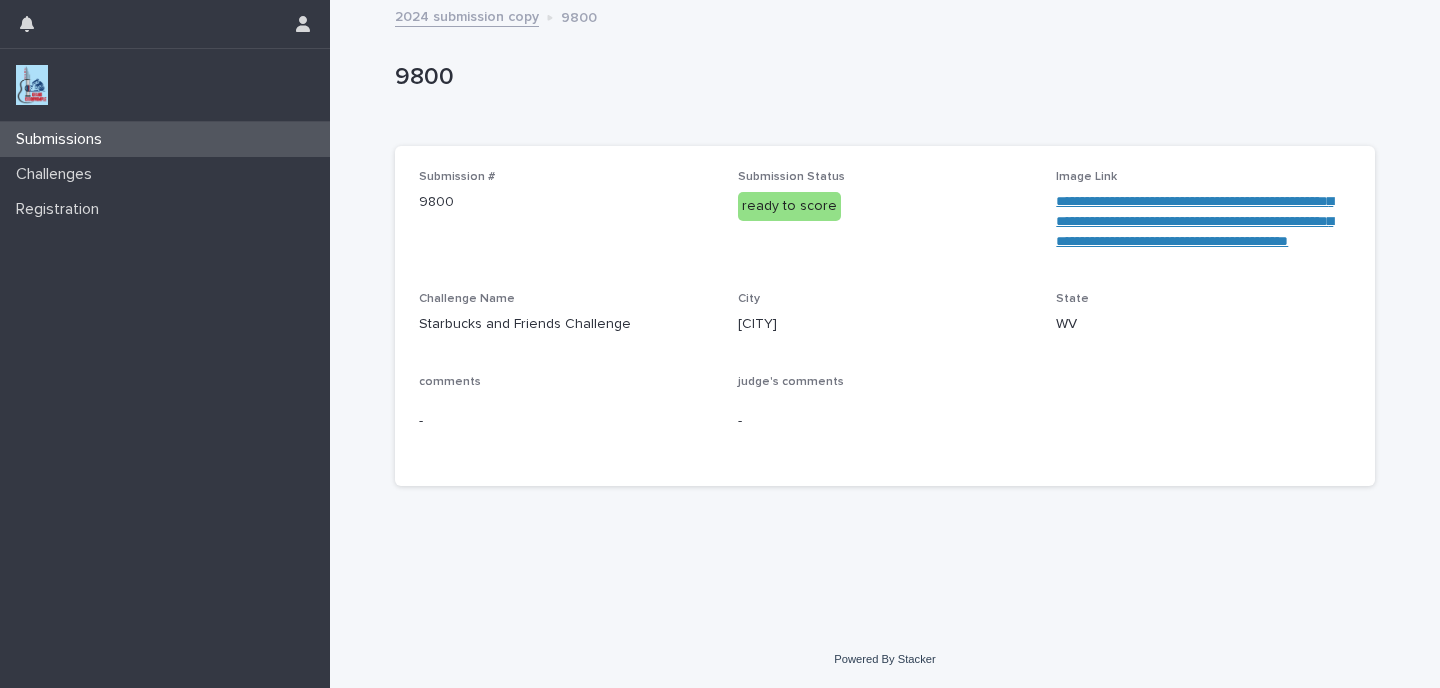 click on "Submissions" at bounding box center (165, 139) 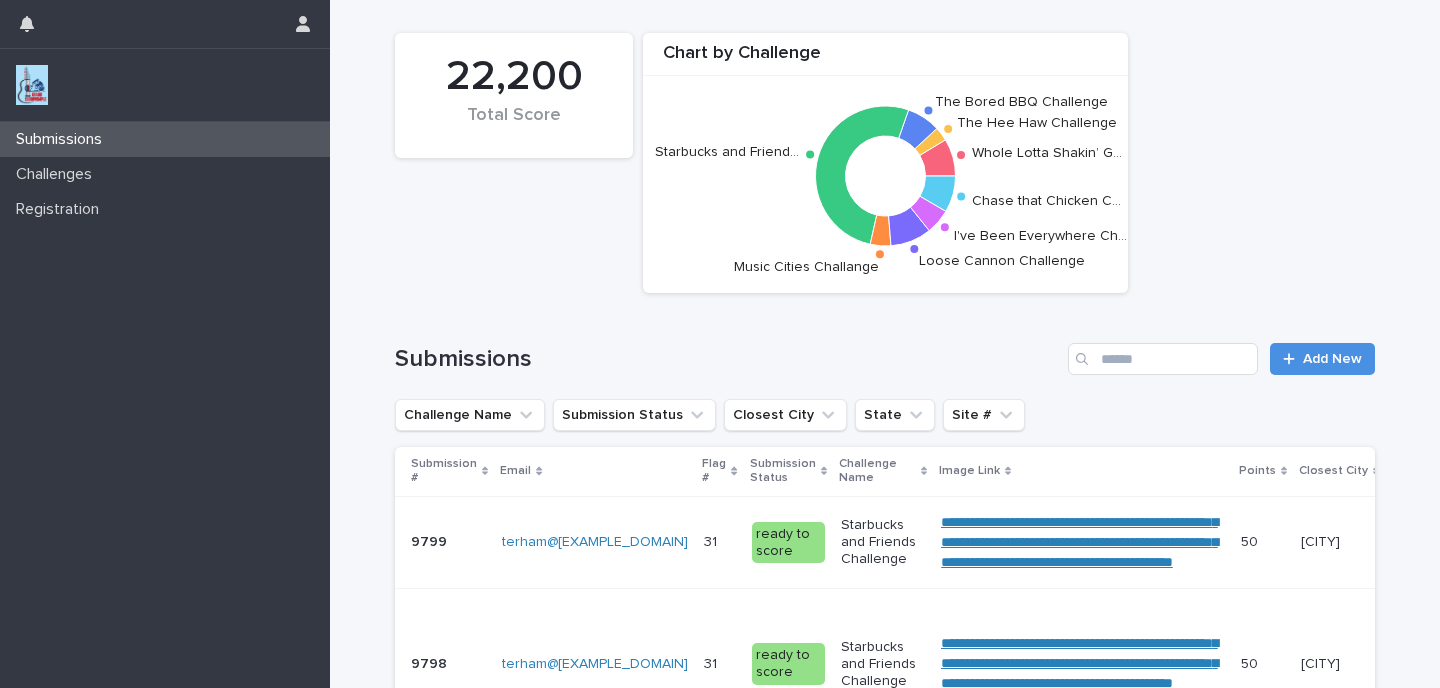 scroll, scrollTop: 0, scrollLeft: 0, axis: both 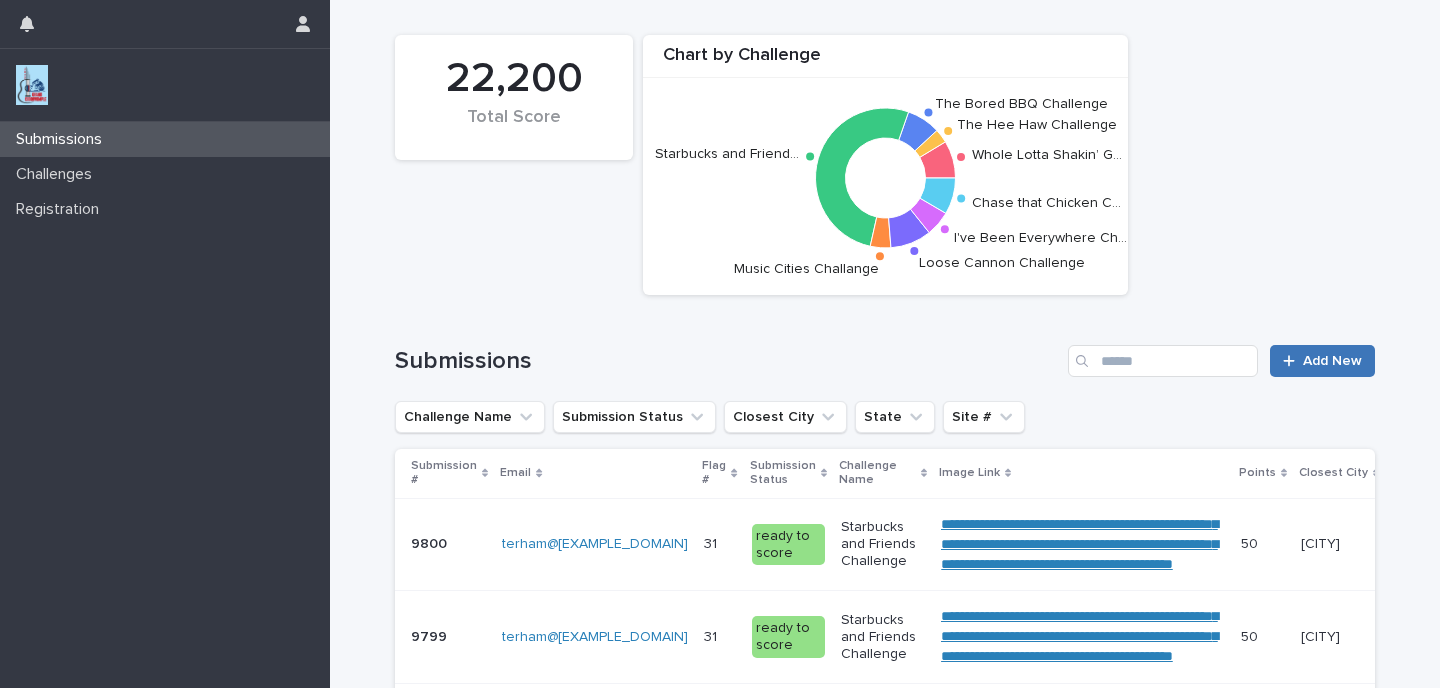 click on "Add New" at bounding box center [1322, 361] 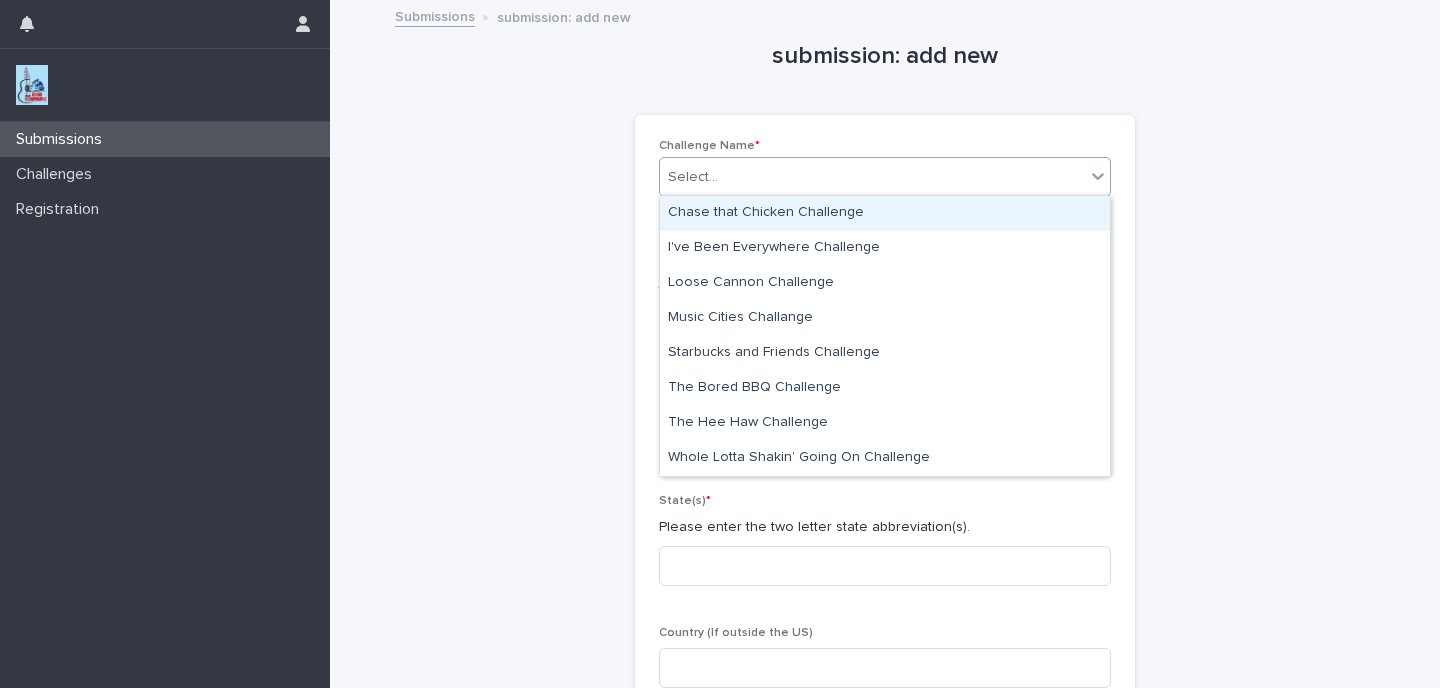click on "Select..." at bounding box center (872, 177) 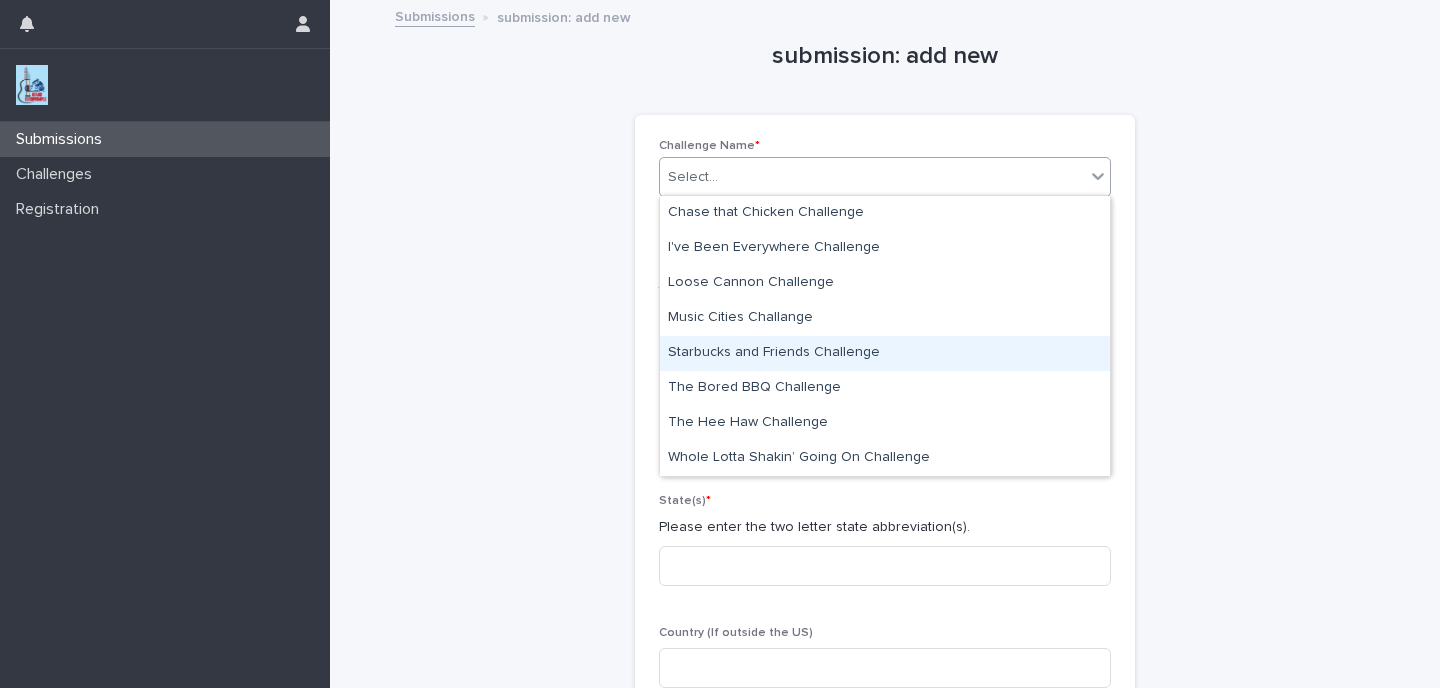 click on "Starbucks and Friends Challenge" at bounding box center (885, 353) 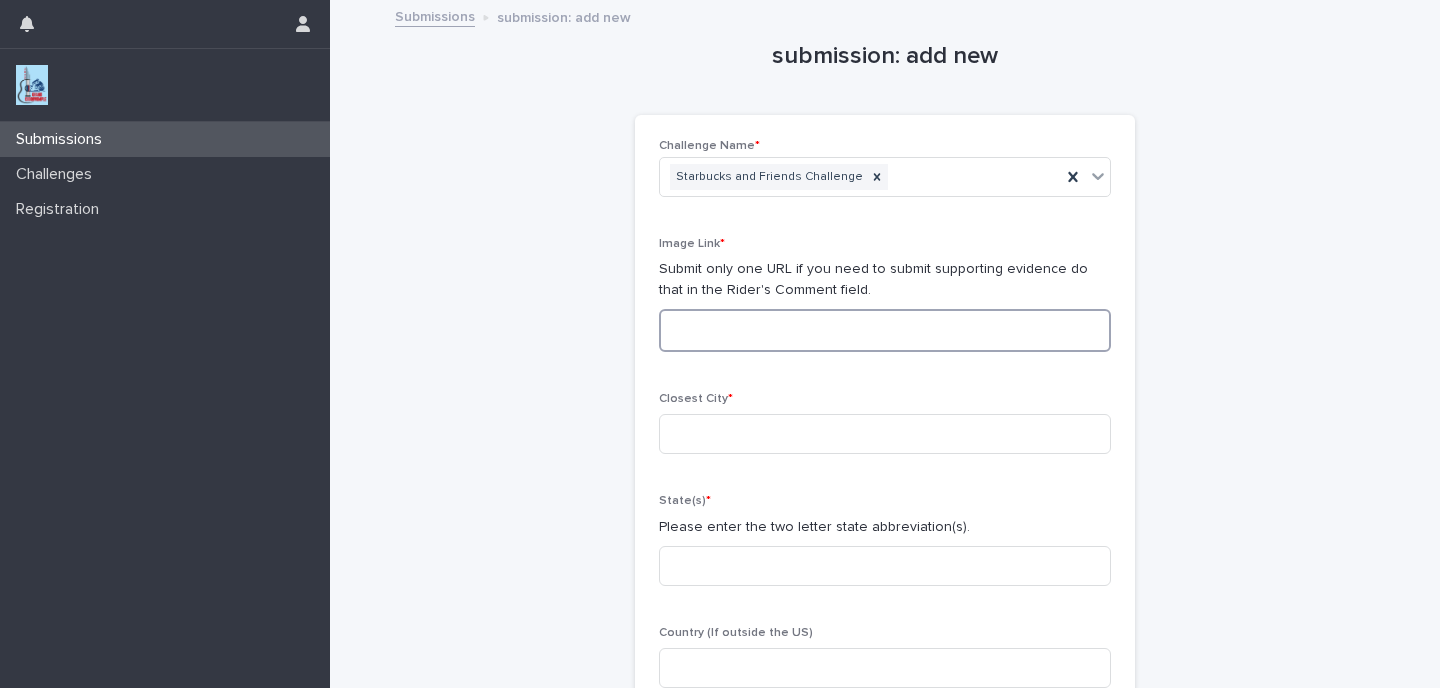 click at bounding box center (885, 330) 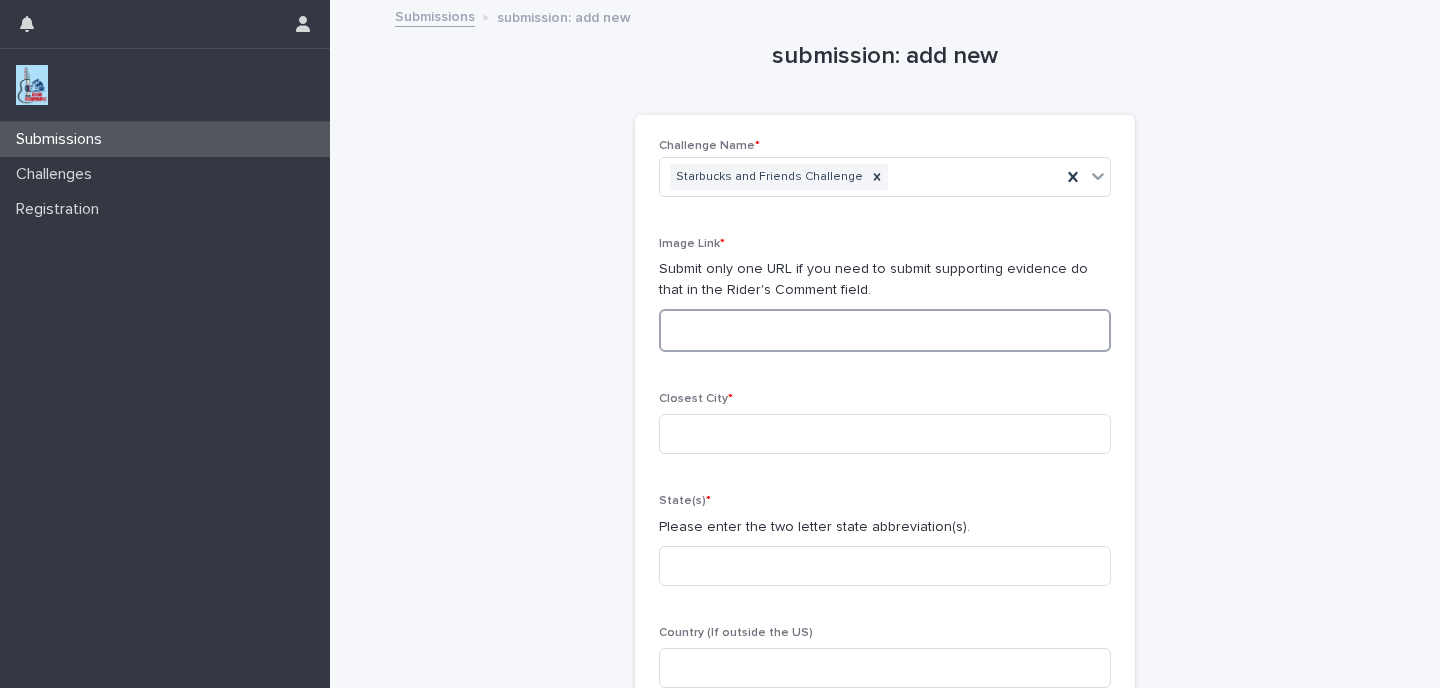 paste on "**********" 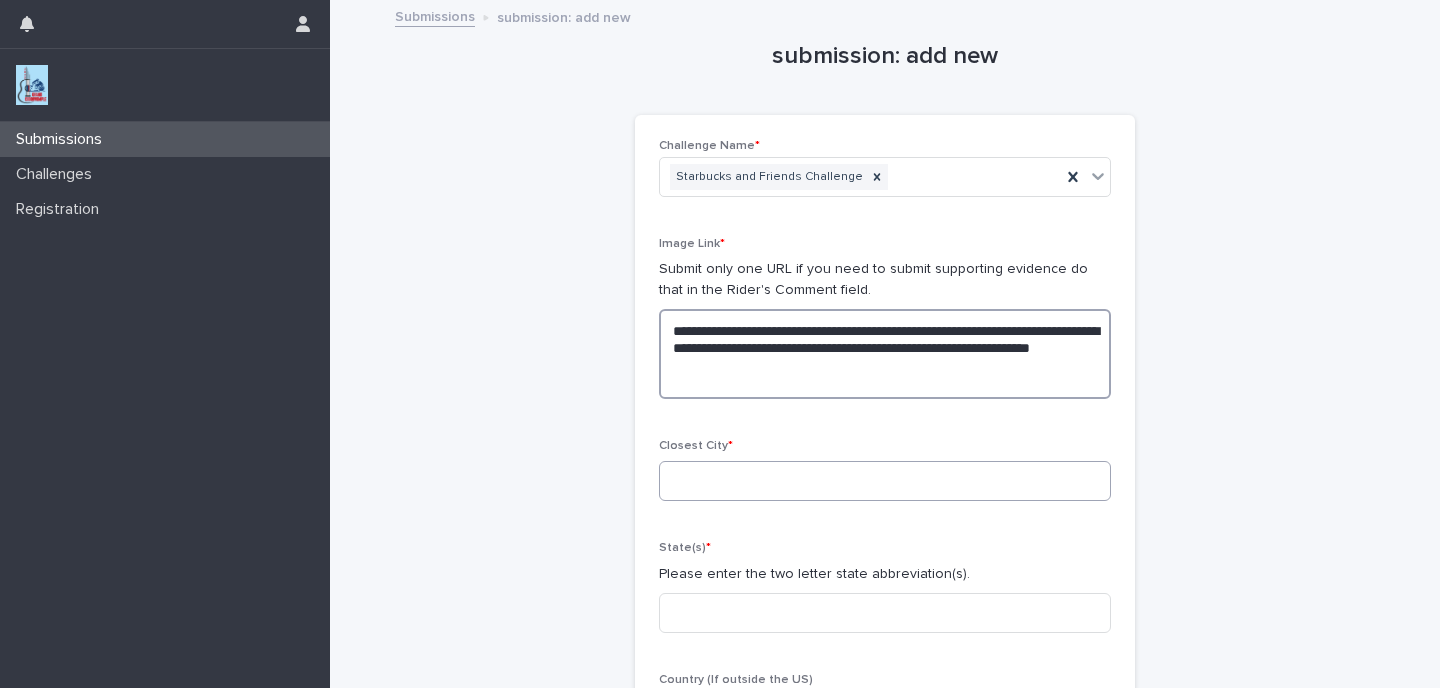 type on "**********" 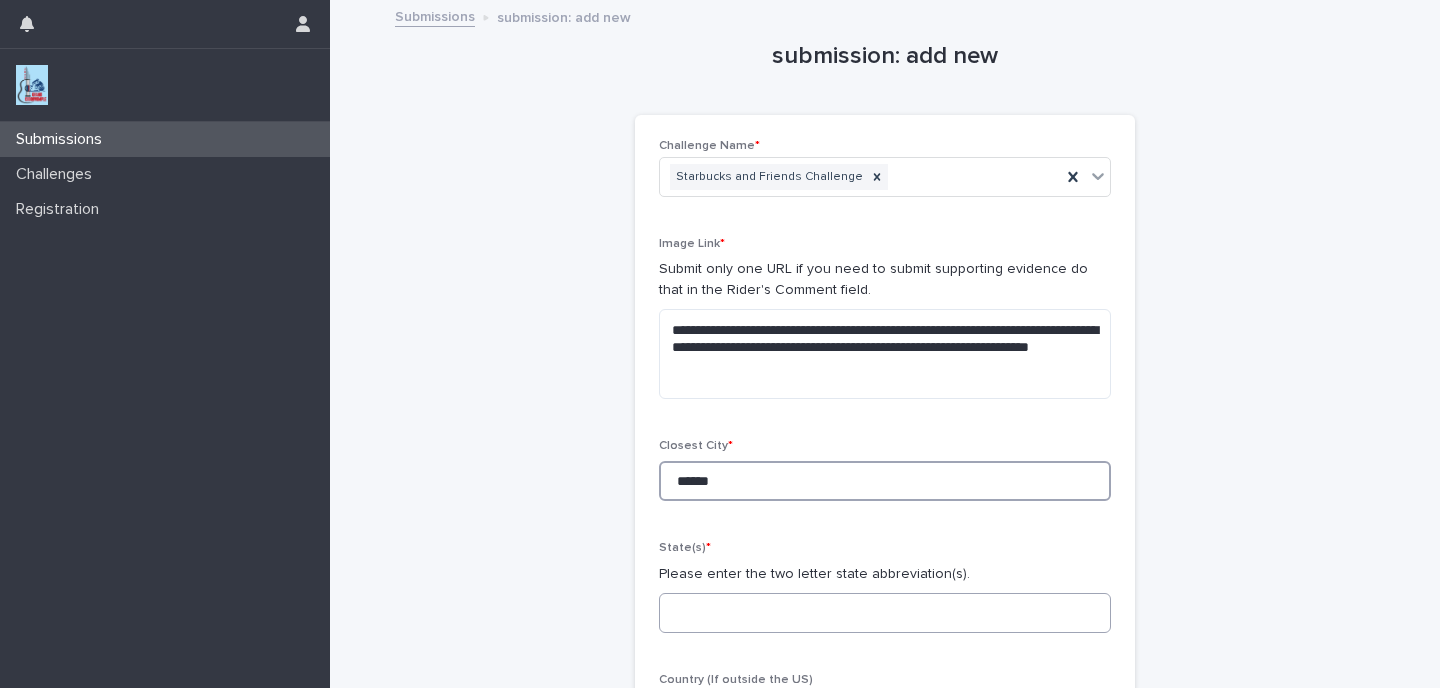 type on "******" 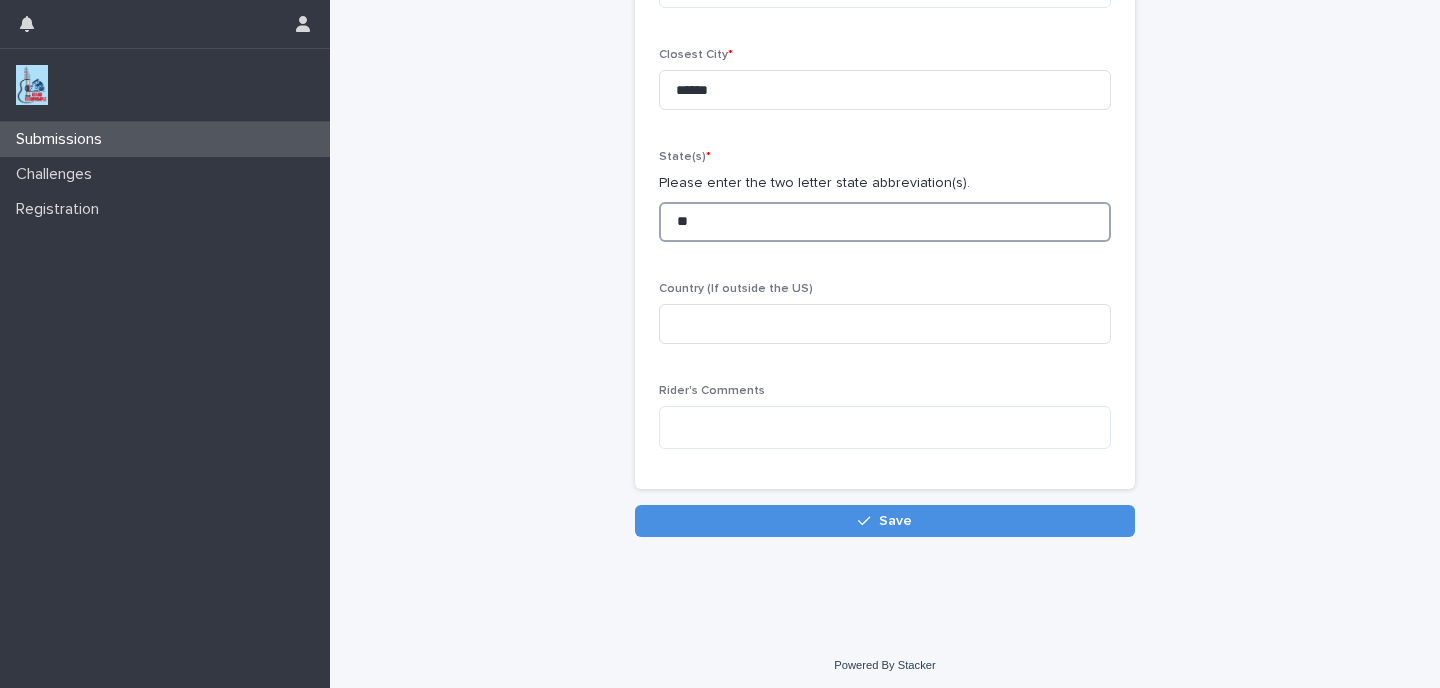 scroll, scrollTop: 390, scrollLeft: 0, axis: vertical 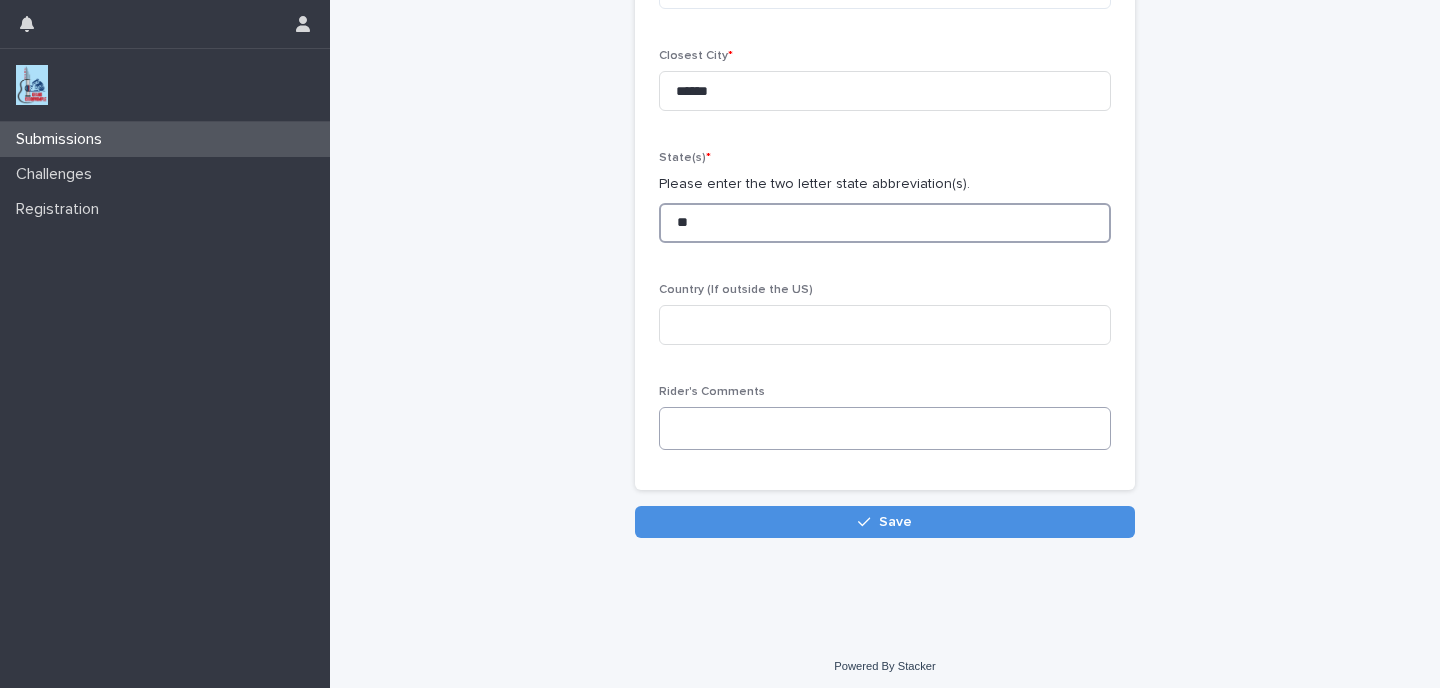 type on "**" 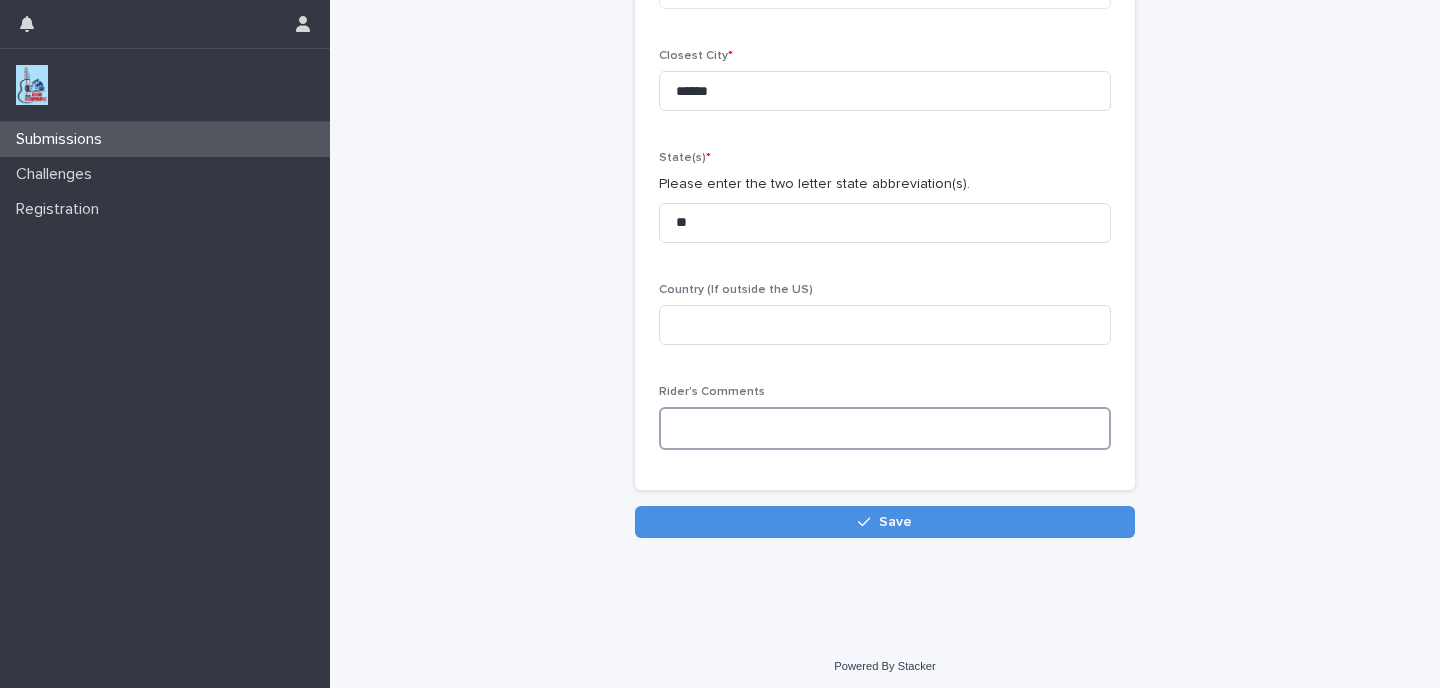 click at bounding box center [885, 428] 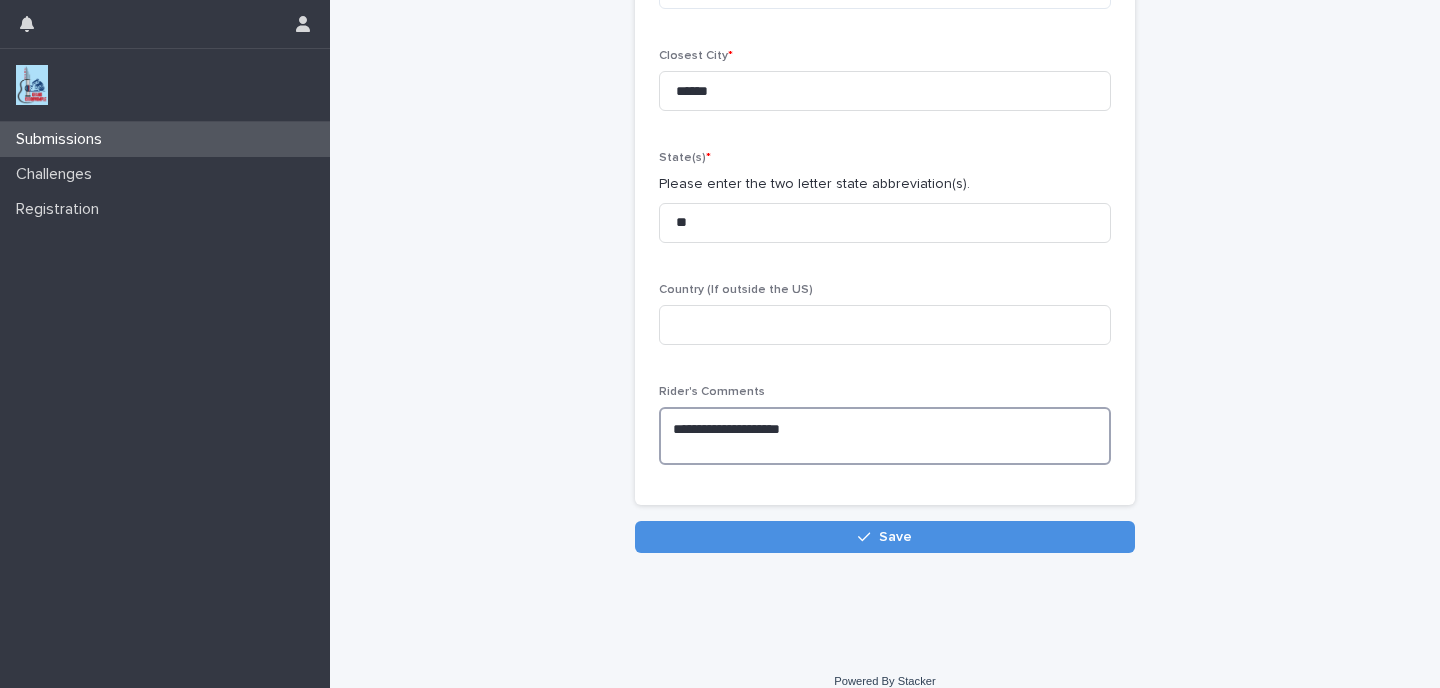 scroll, scrollTop: 390, scrollLeft: 0, axis: vertical 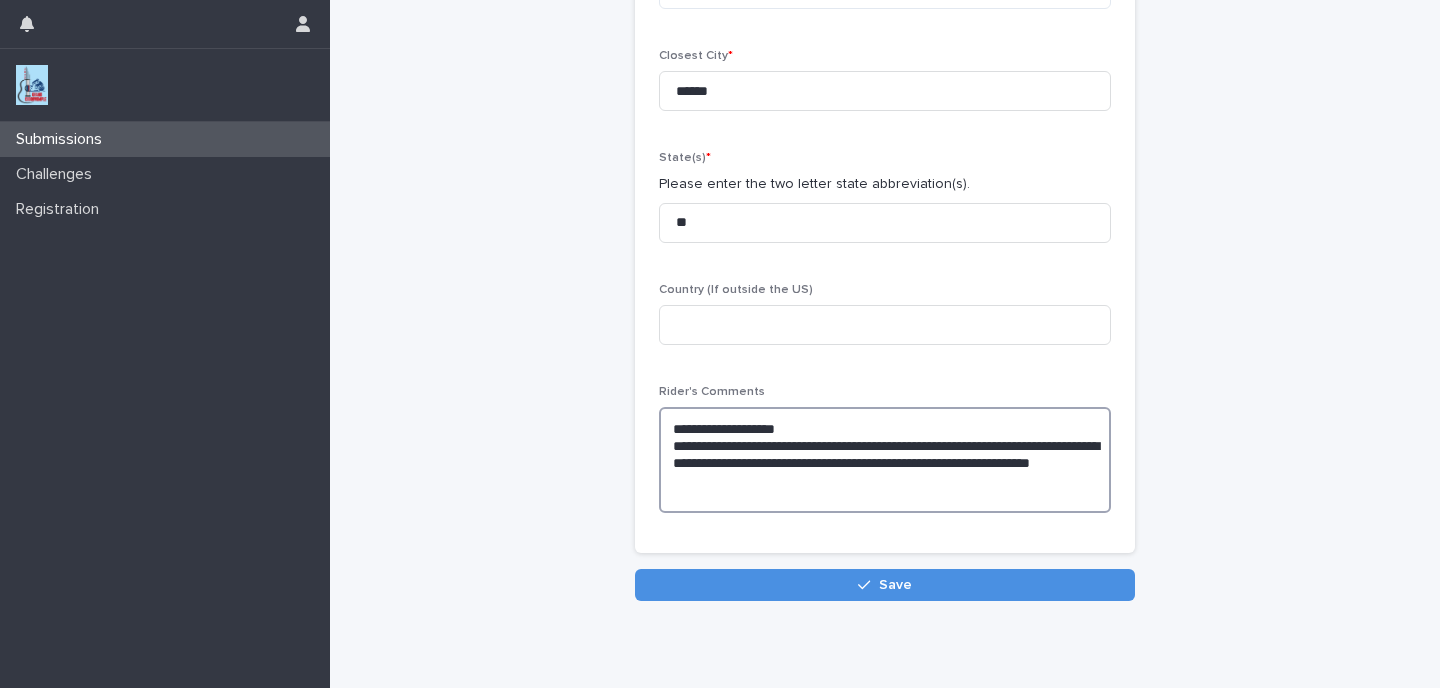 click on "**********" at bounding box center [885, 460] 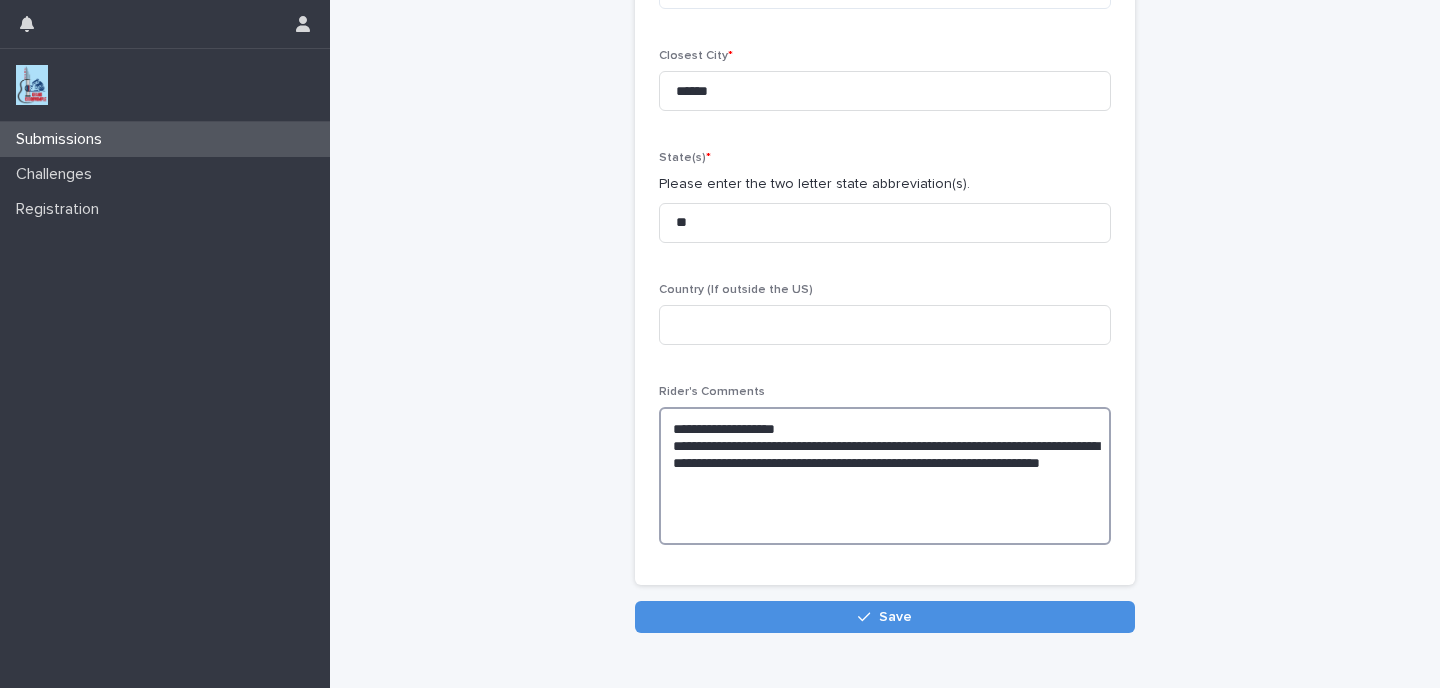 paste on "**********" 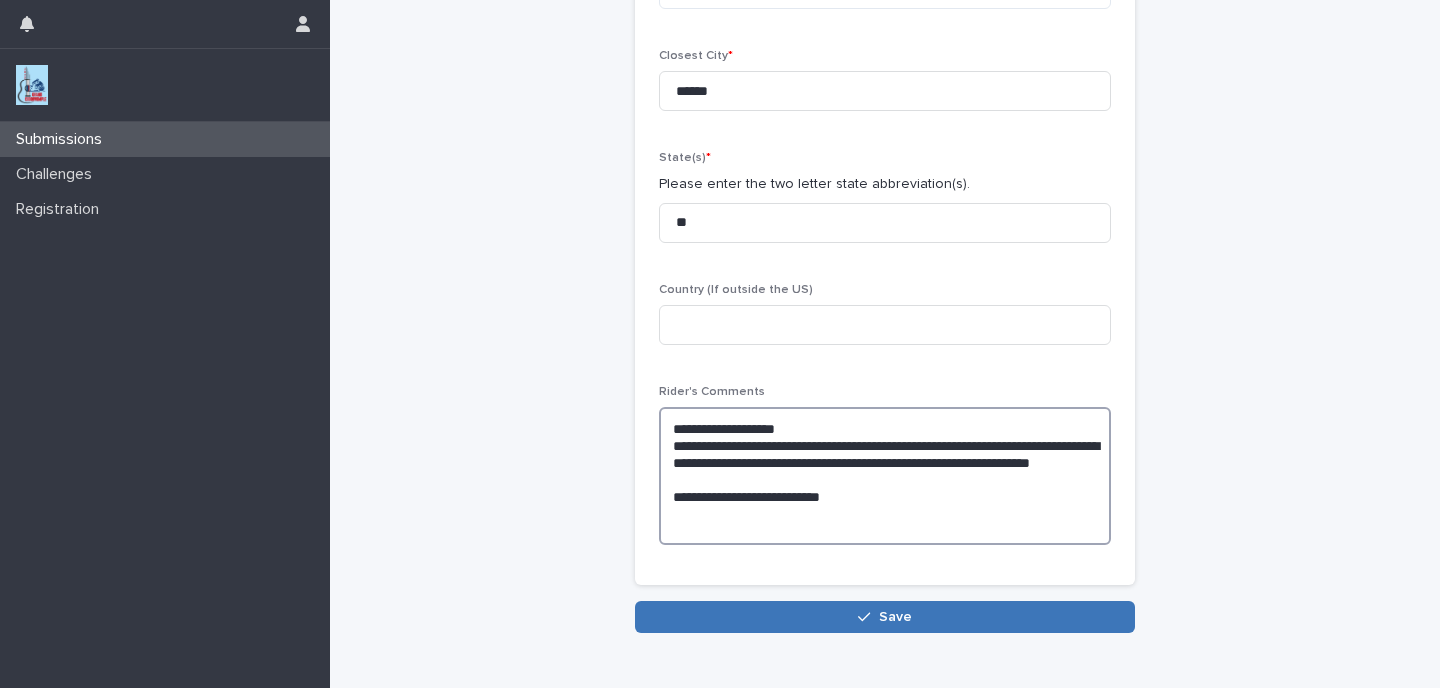 type on "**********" 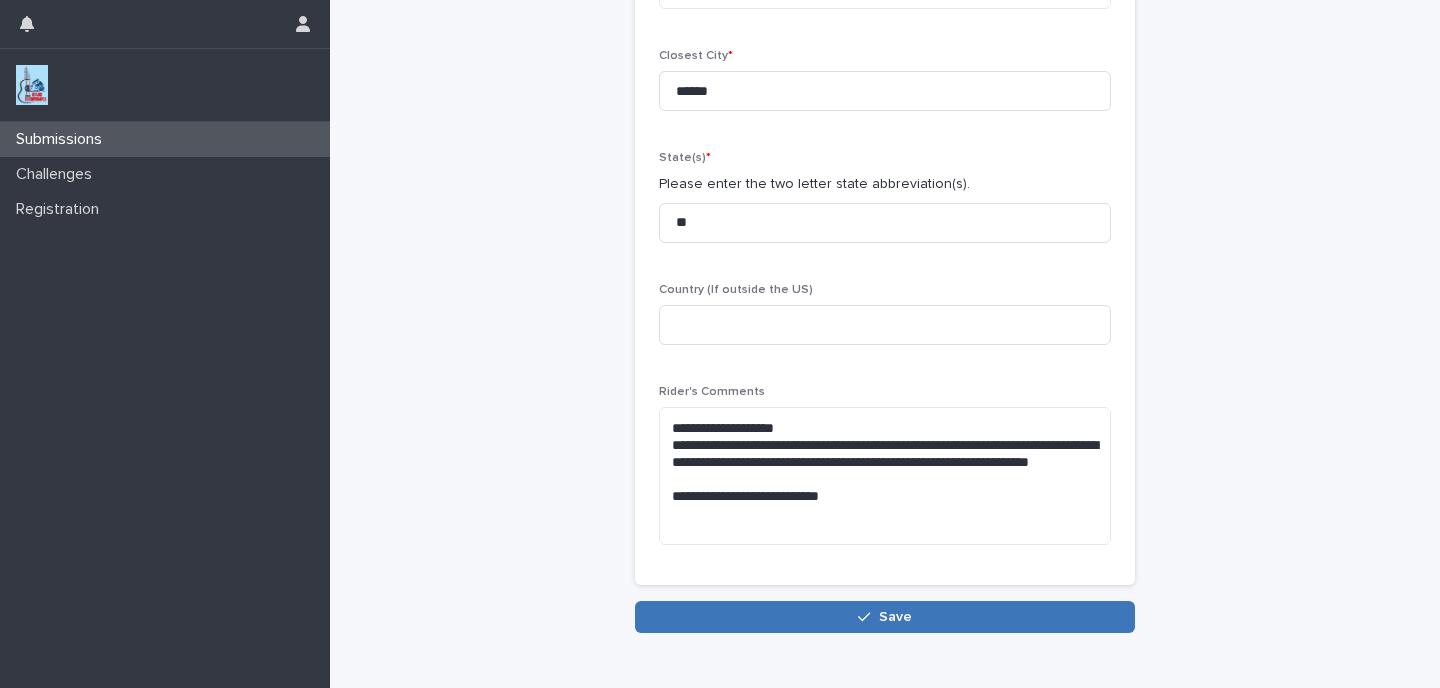 click on "Save" at bounding box center (885, 617) 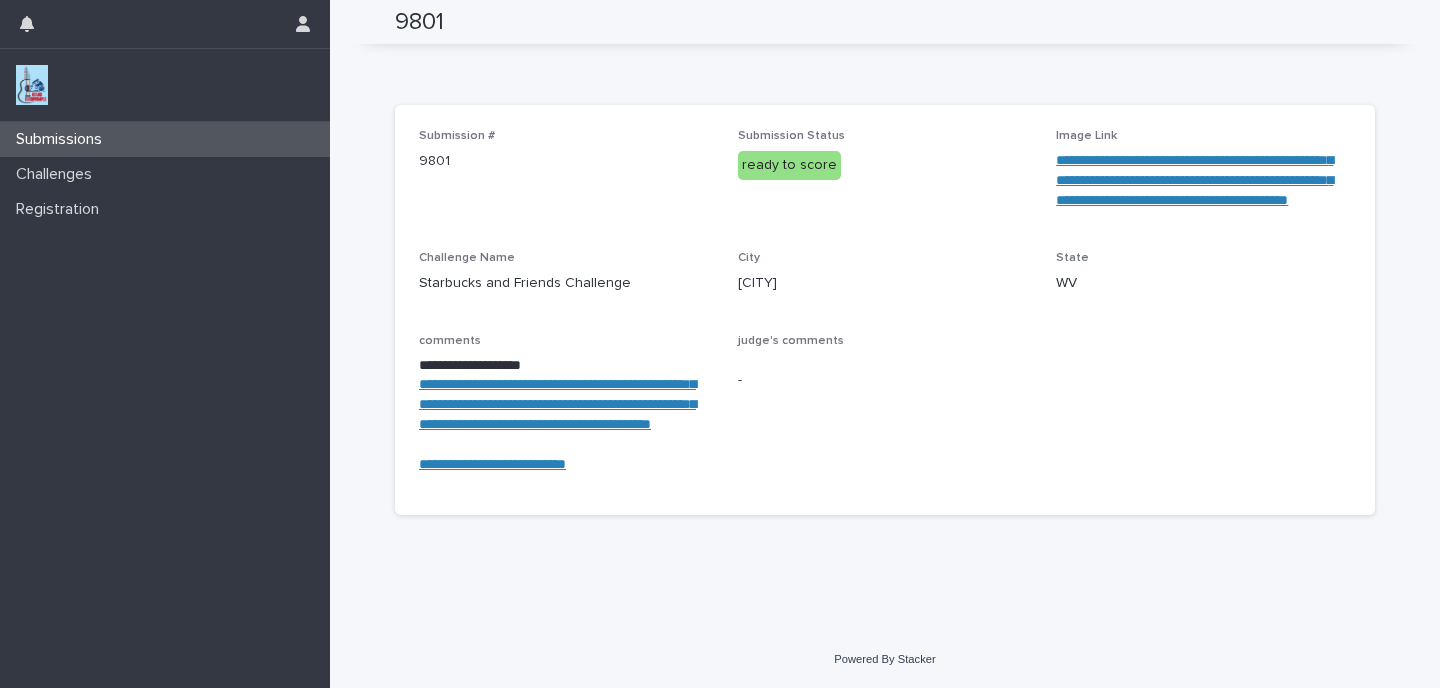 scroll, scrollTop: 106, scrollLeft: 0, axis: vertical 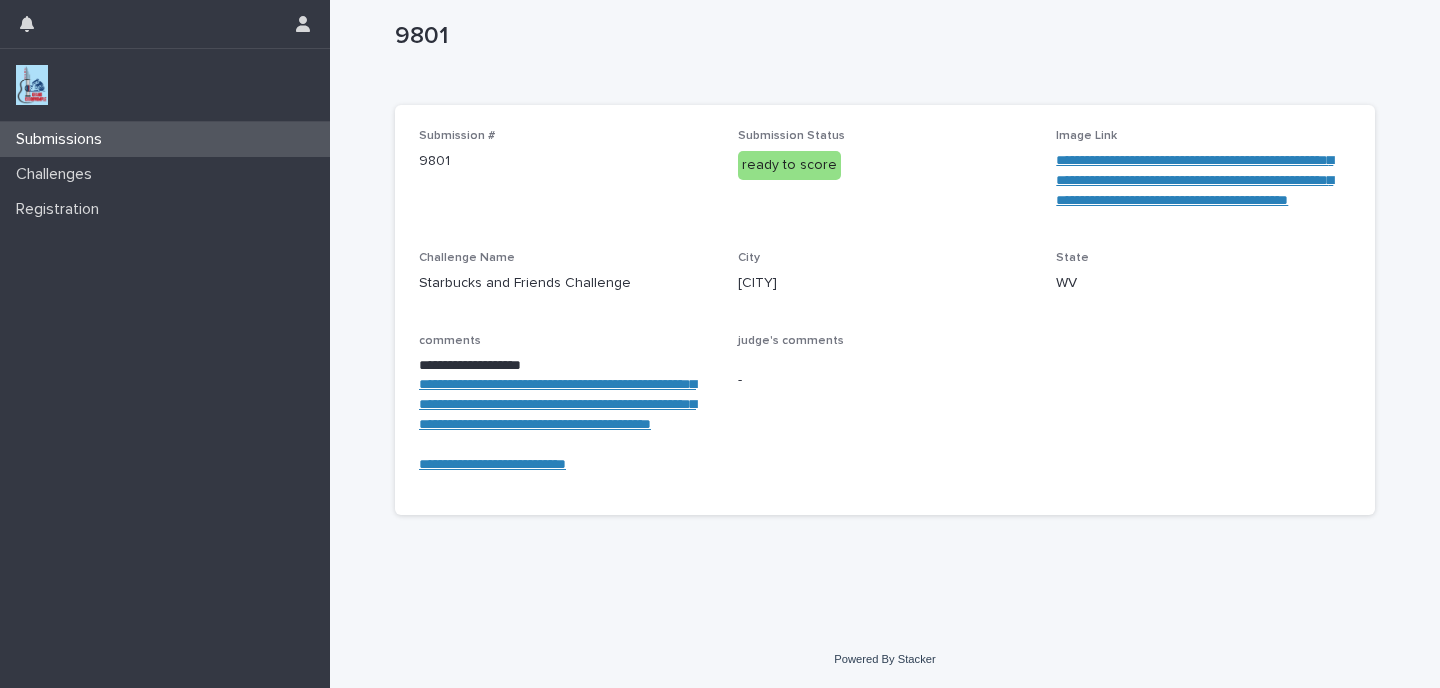 click on "Submissions" at bounding box center (165, 139) 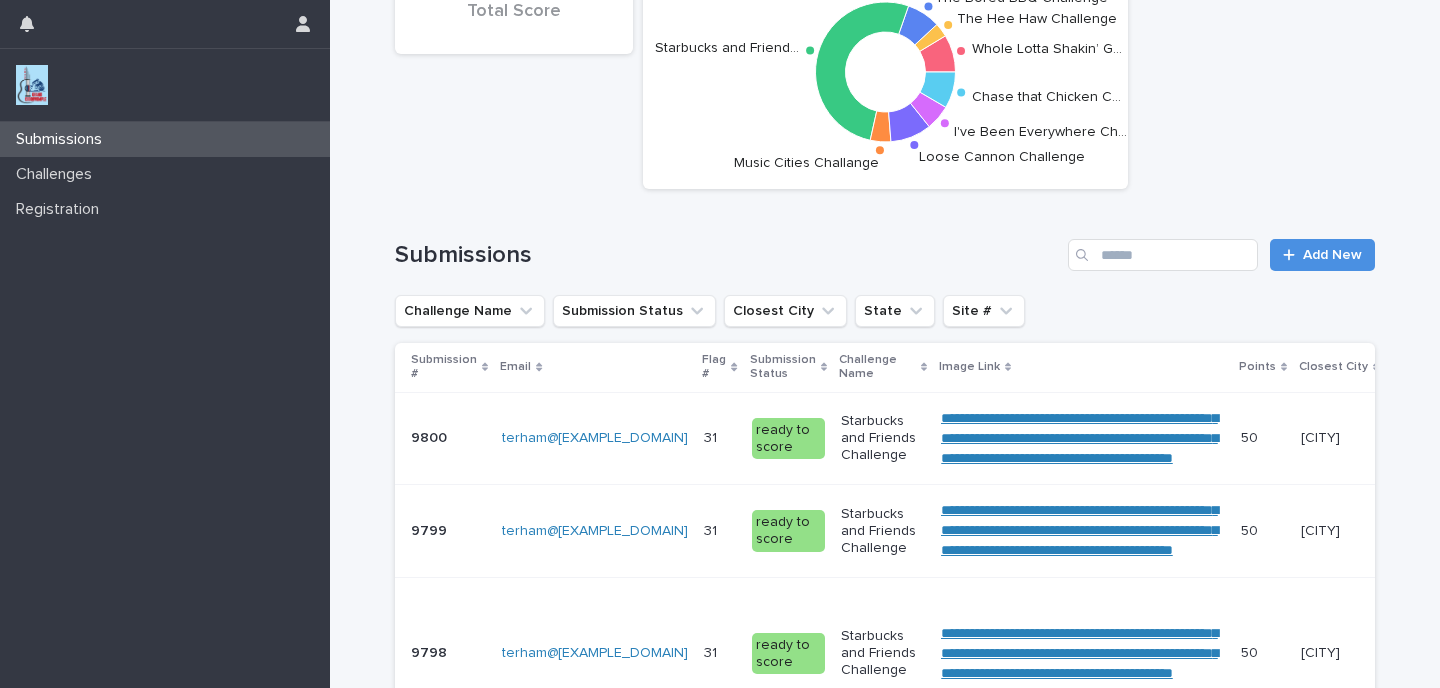 scroll, scrollTop: 0, scrollLeft: 0, axis: both 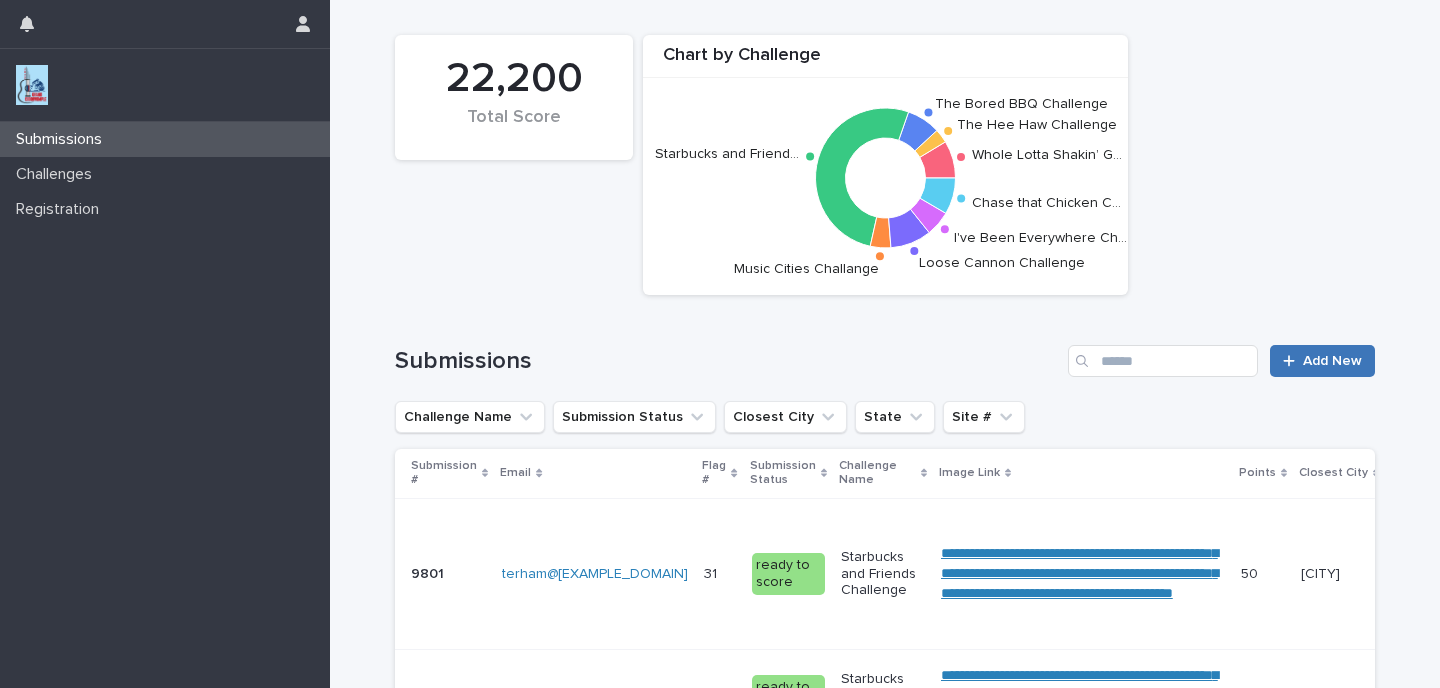 click on "Add New" at bounding box center [1332, 361] 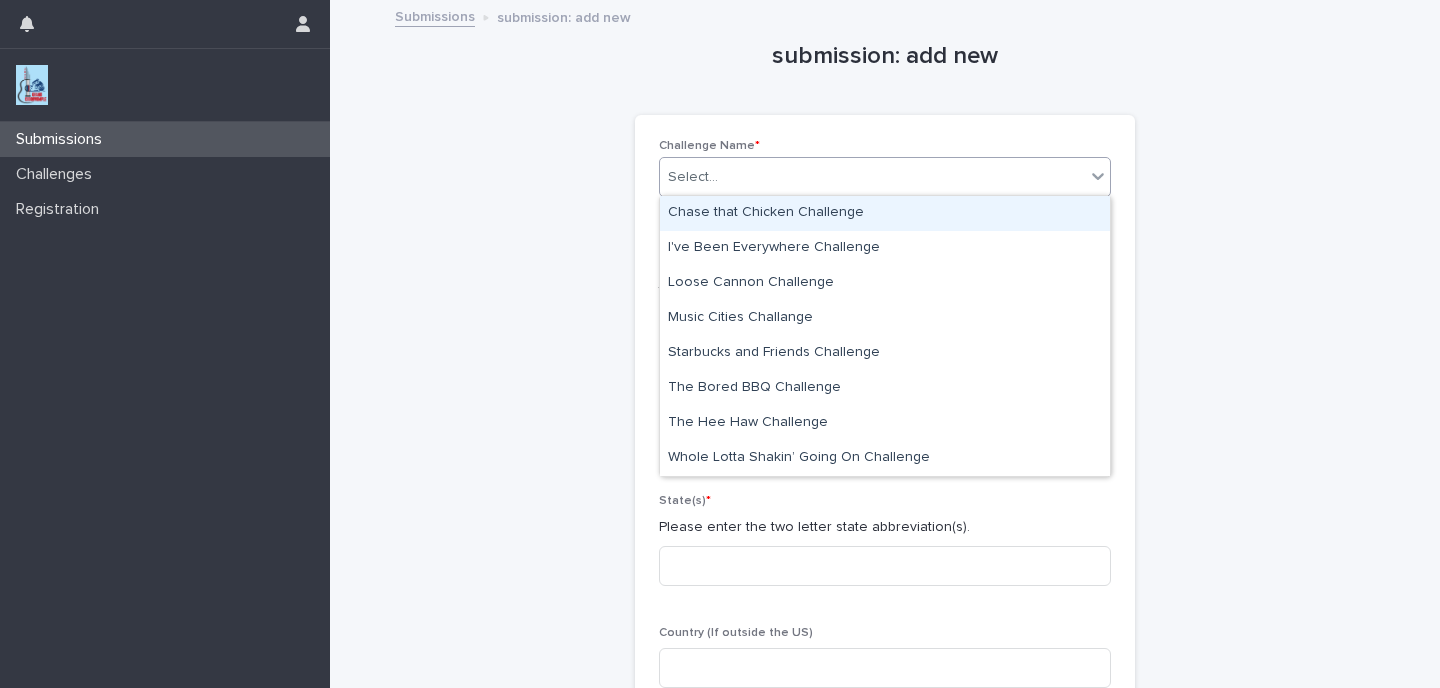 click on "Select..." at bounding box center [872, 177] 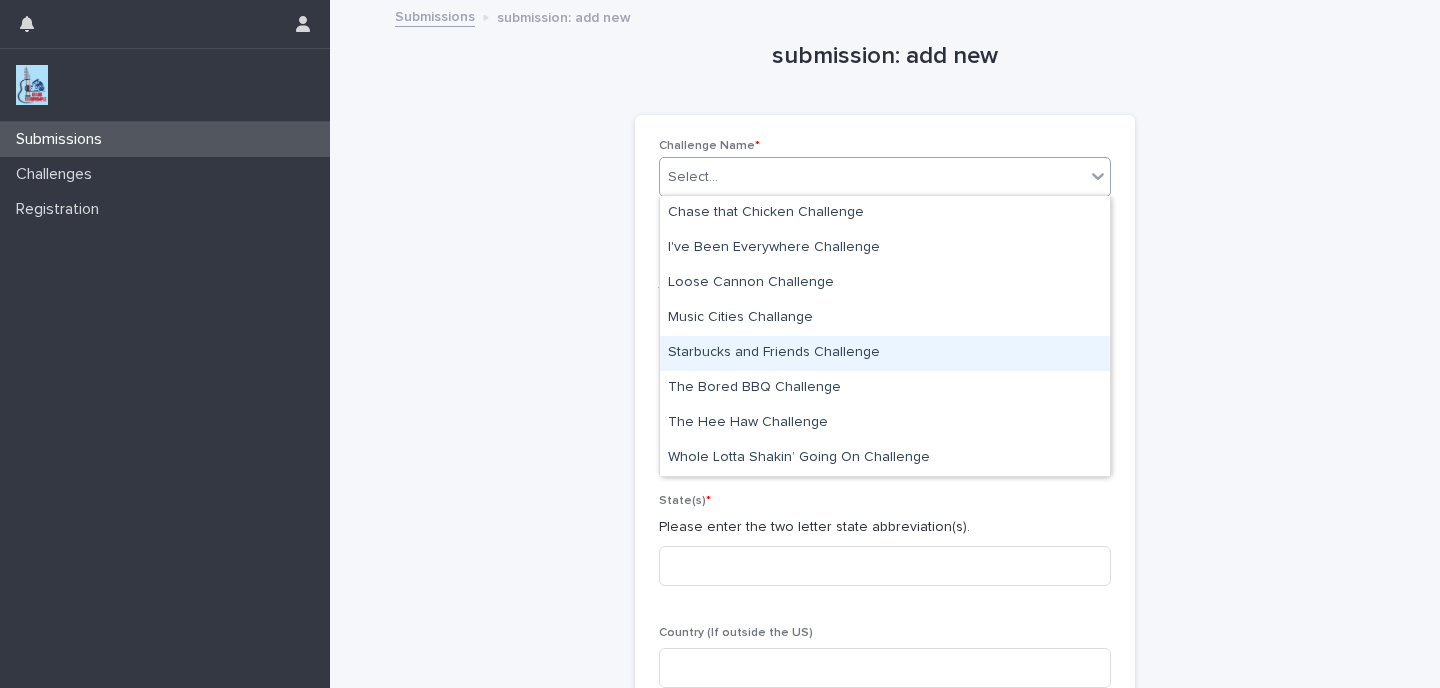 click on "Starbucks and Friends Challenge" at bounding box center [885, 353] 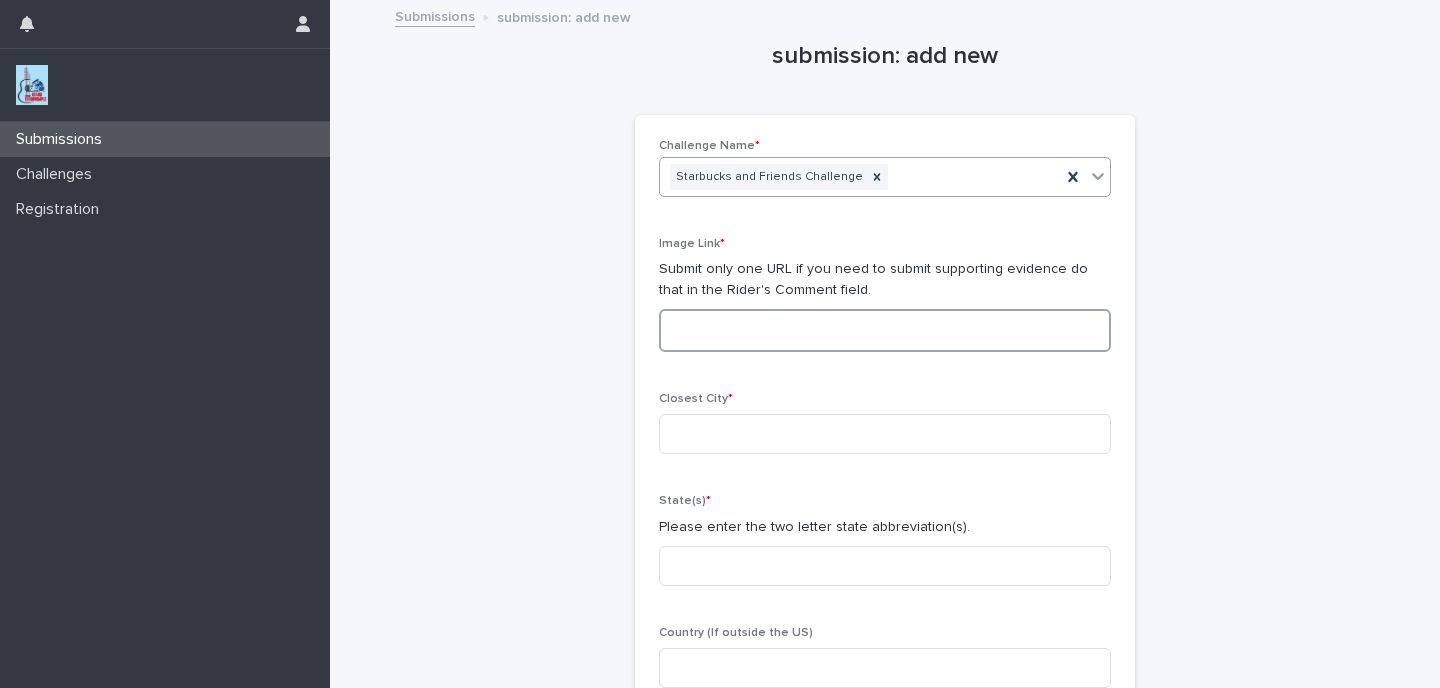 click at bounding box center (885, 330) 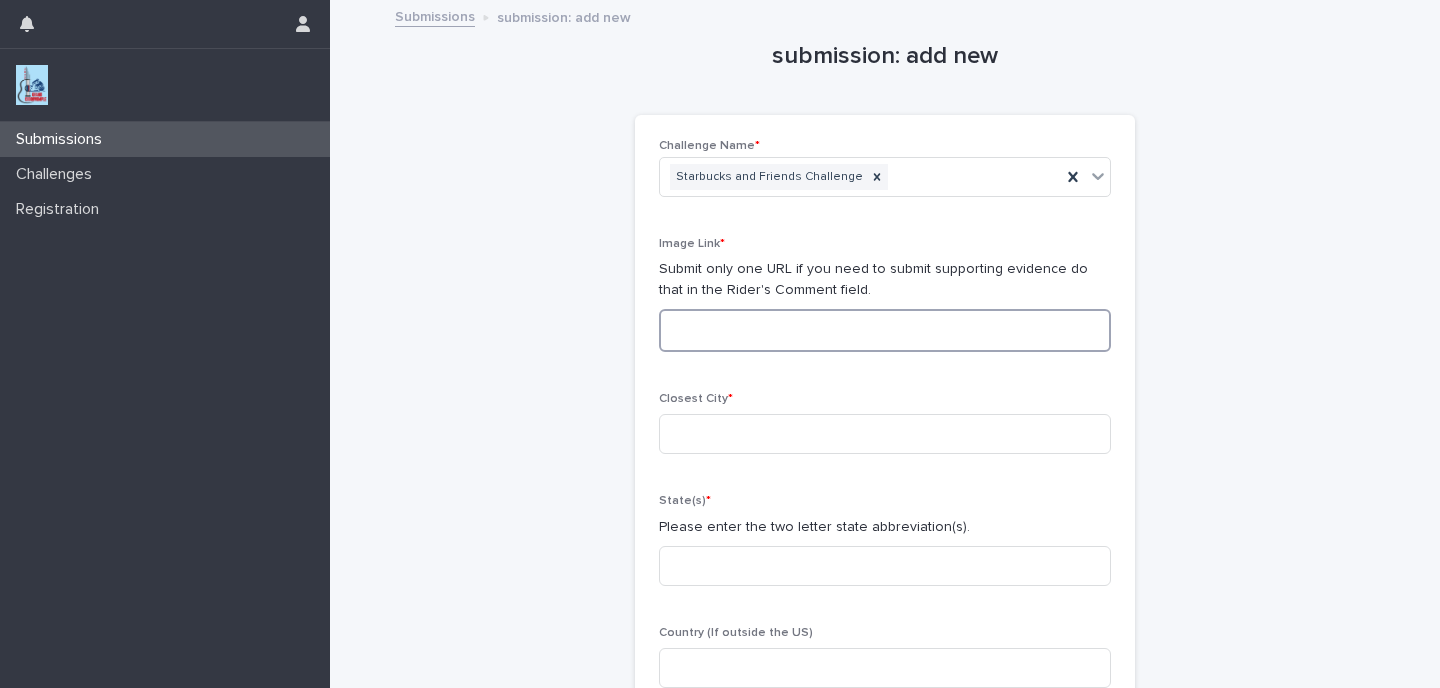 paste on "**********" 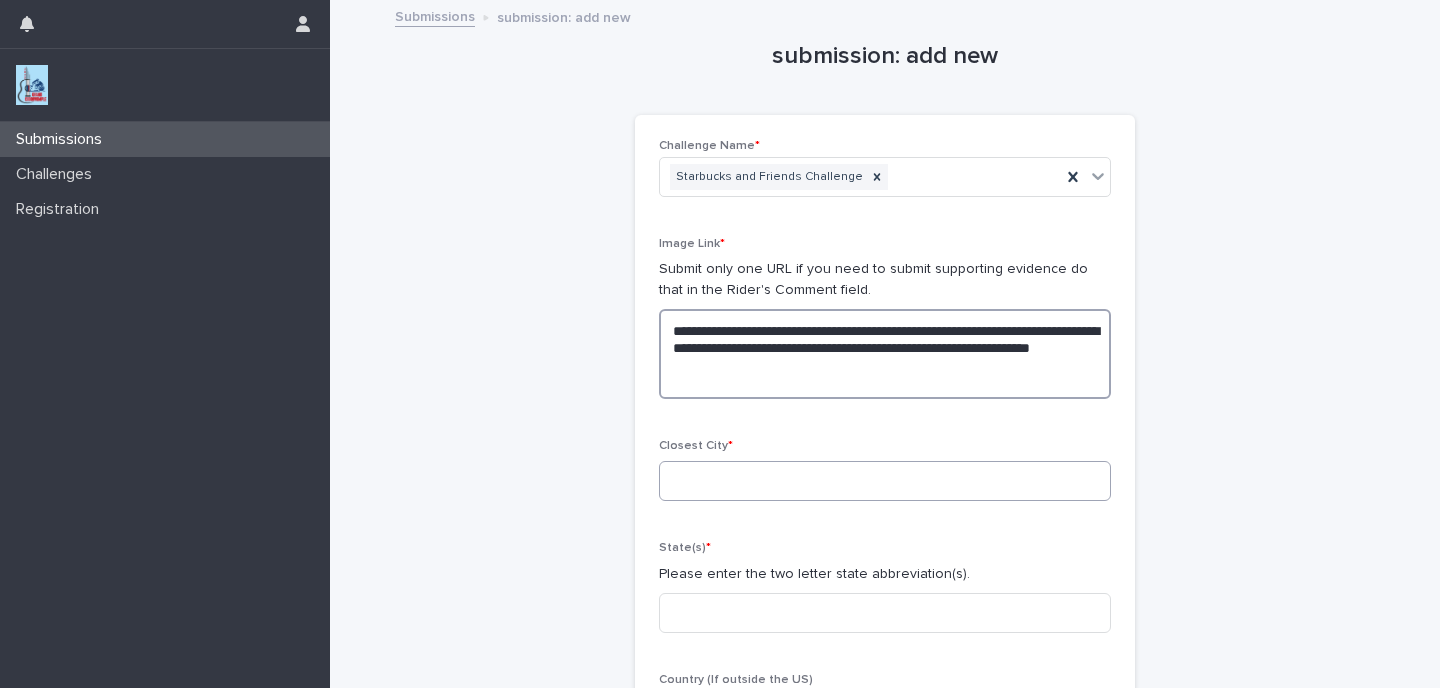 type on "**********" 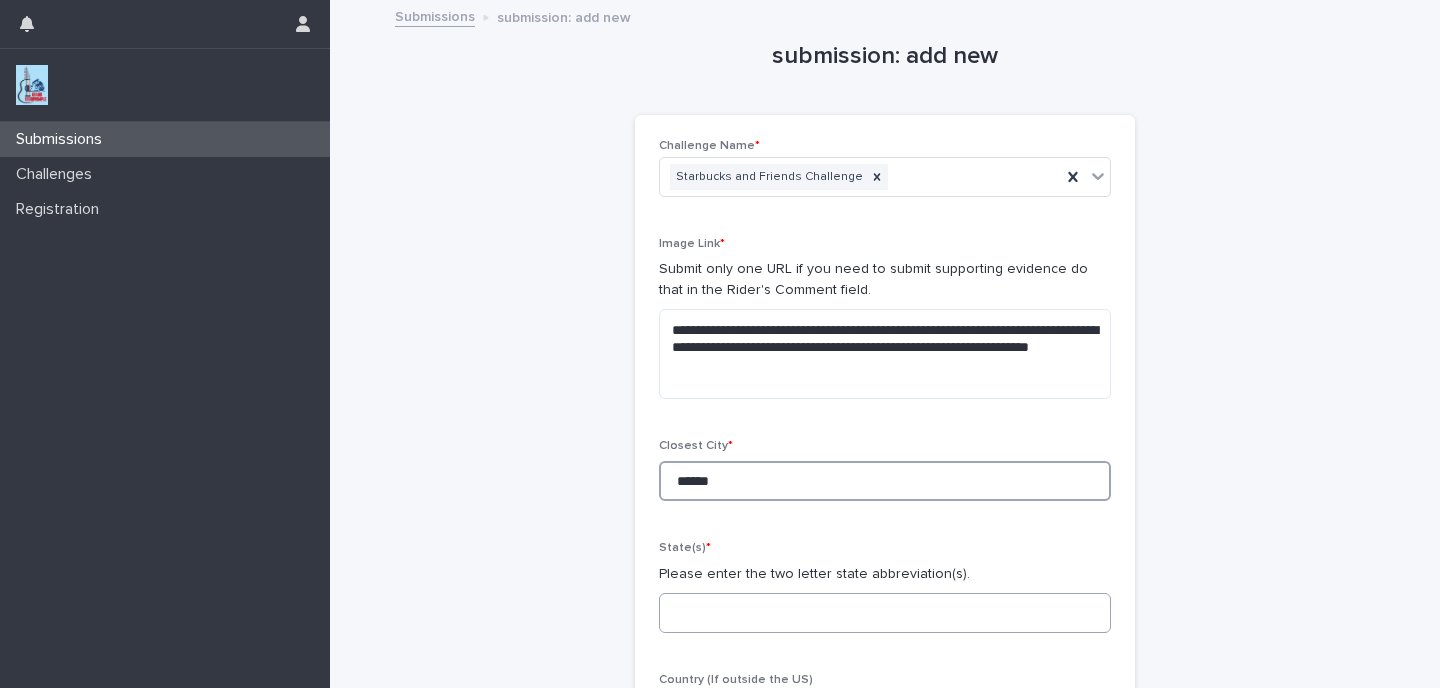 type on "******" 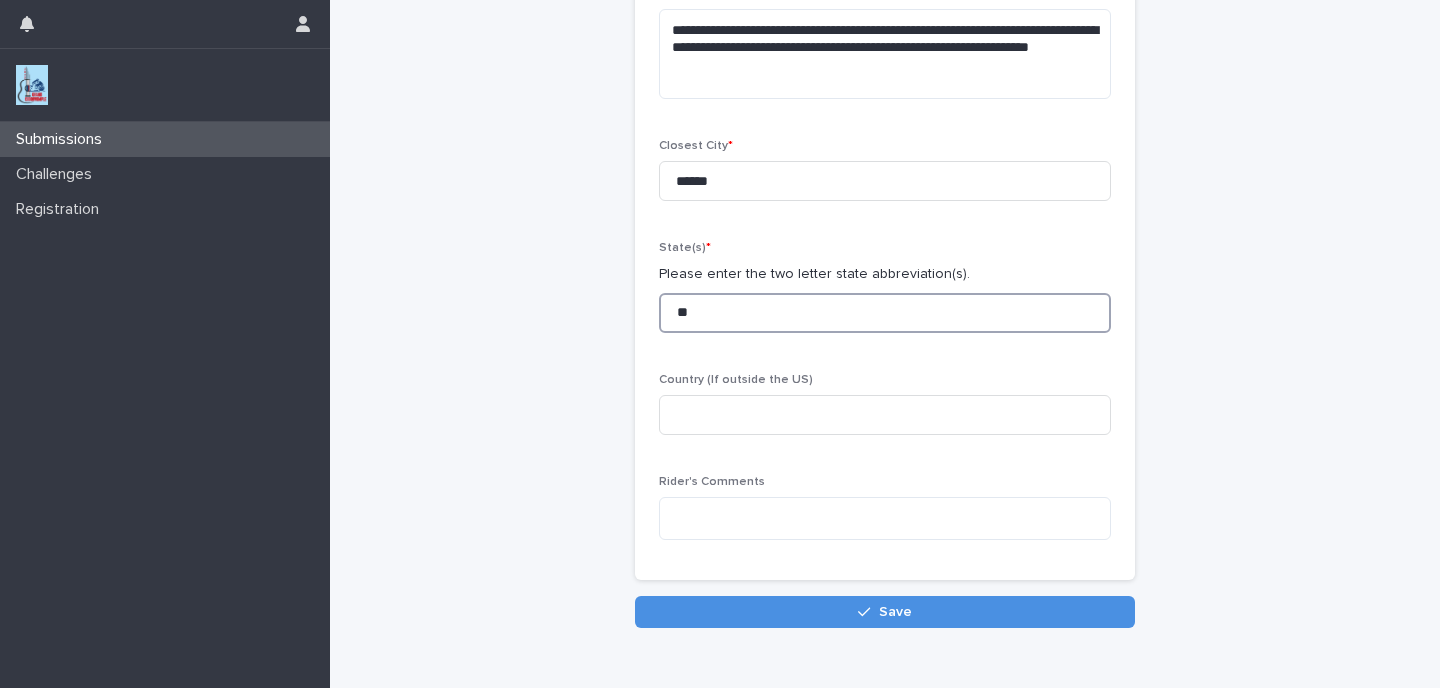 scroll, scrollTop: 307, scrollLeft: 0, axis: vertical 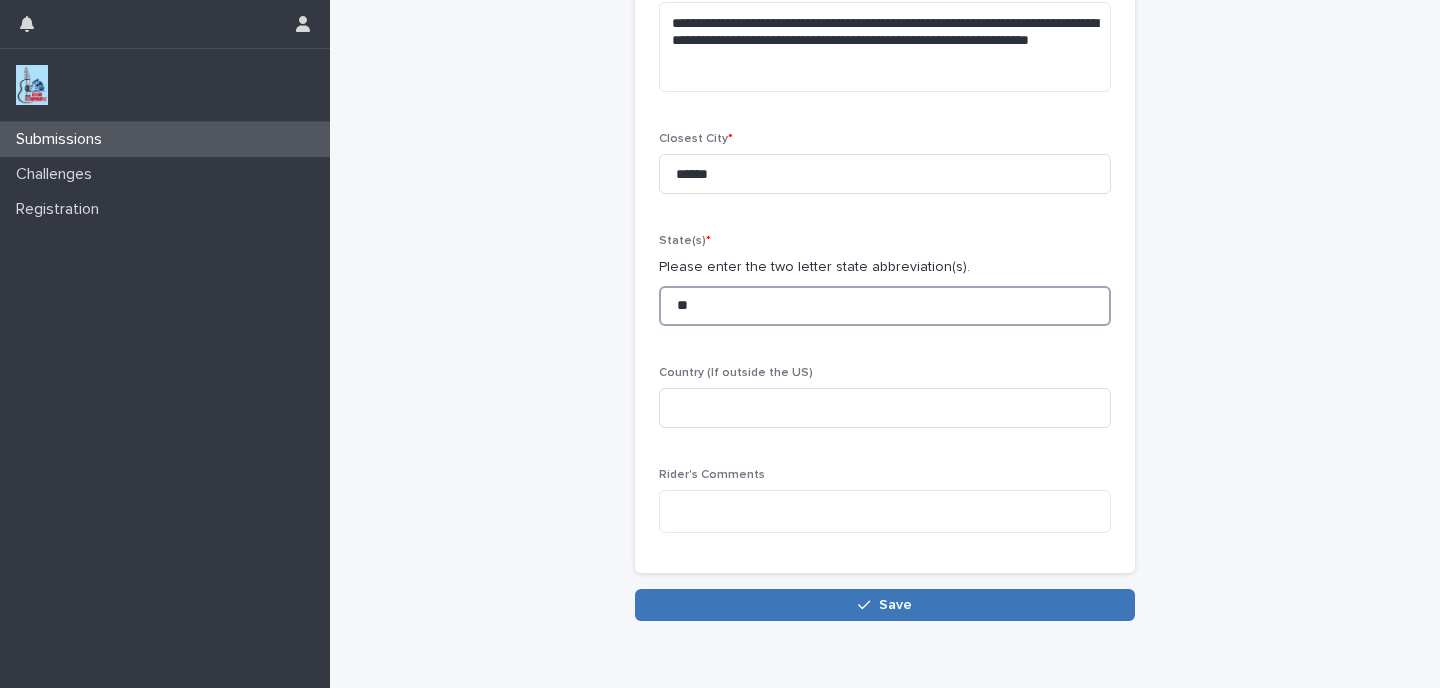 type on "**" 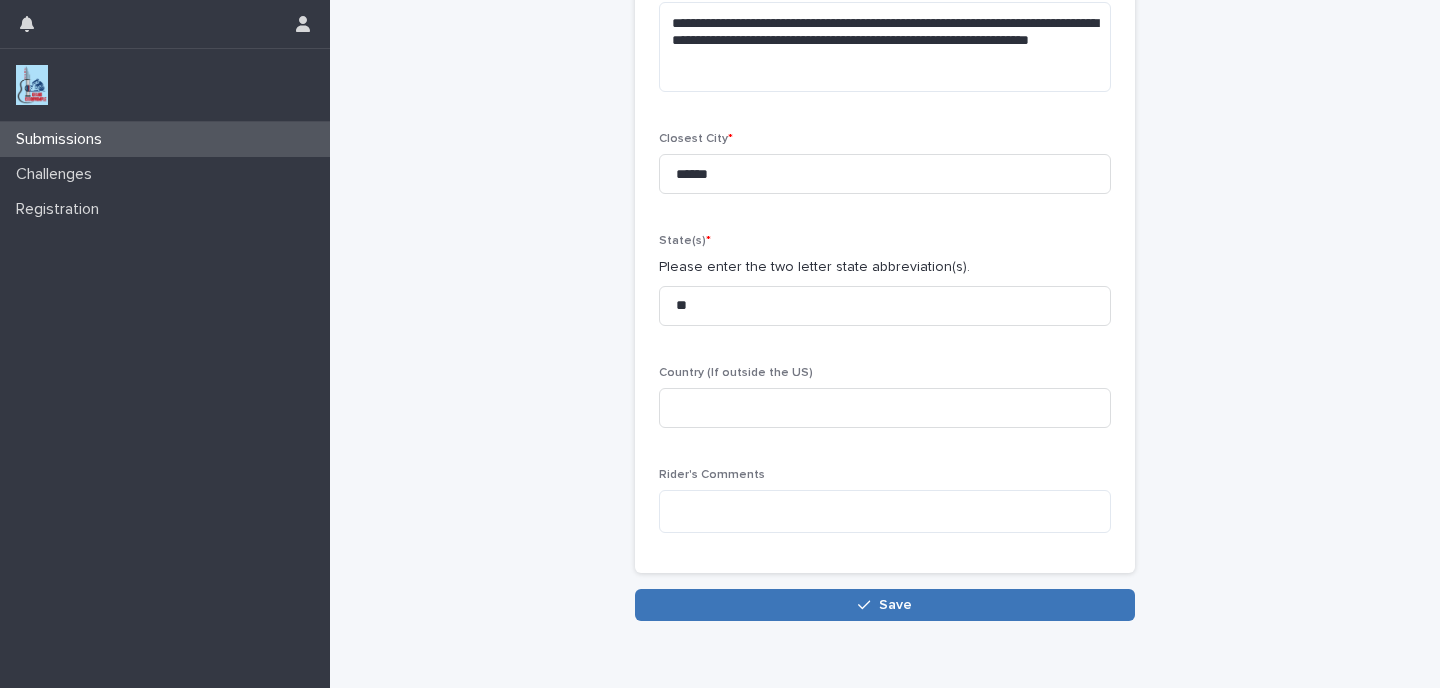 click on "Save" at bounding box center (885, 605) 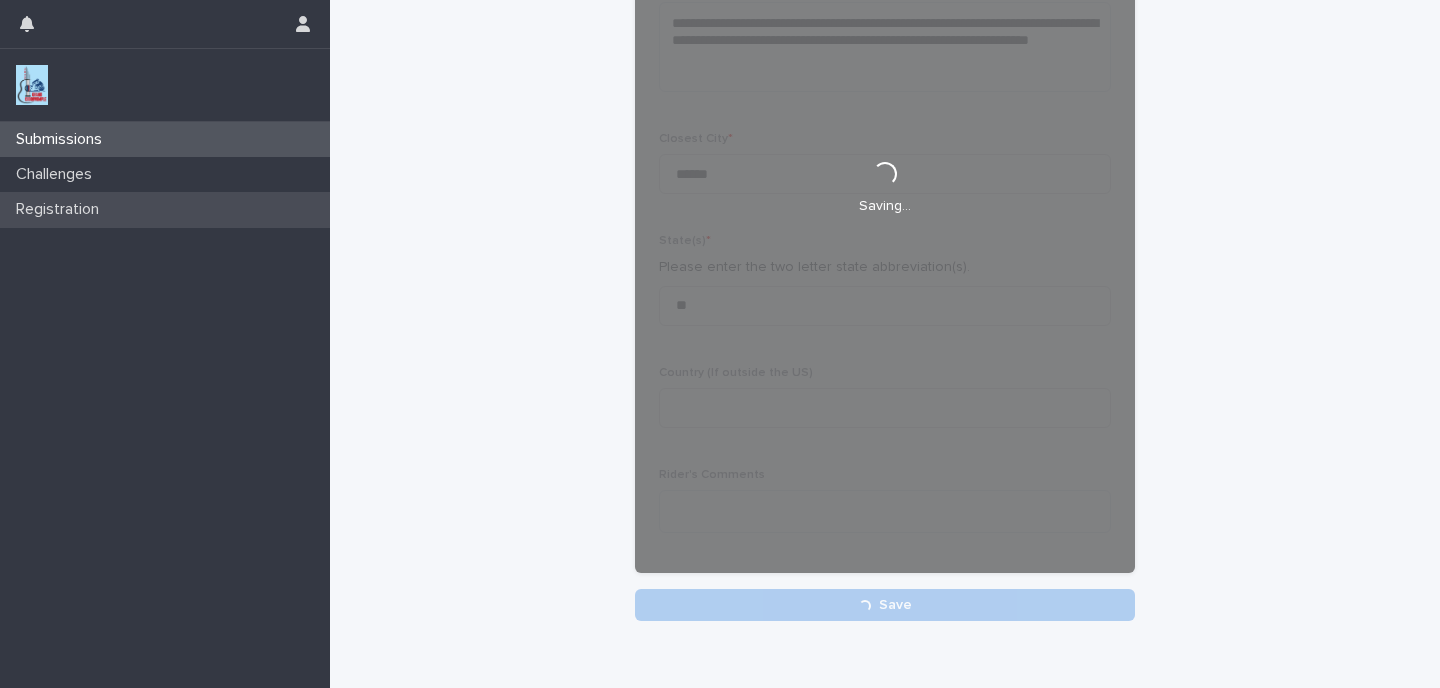 scroll, scrollTop: 2, scrollLeft: 0, axis: vertical 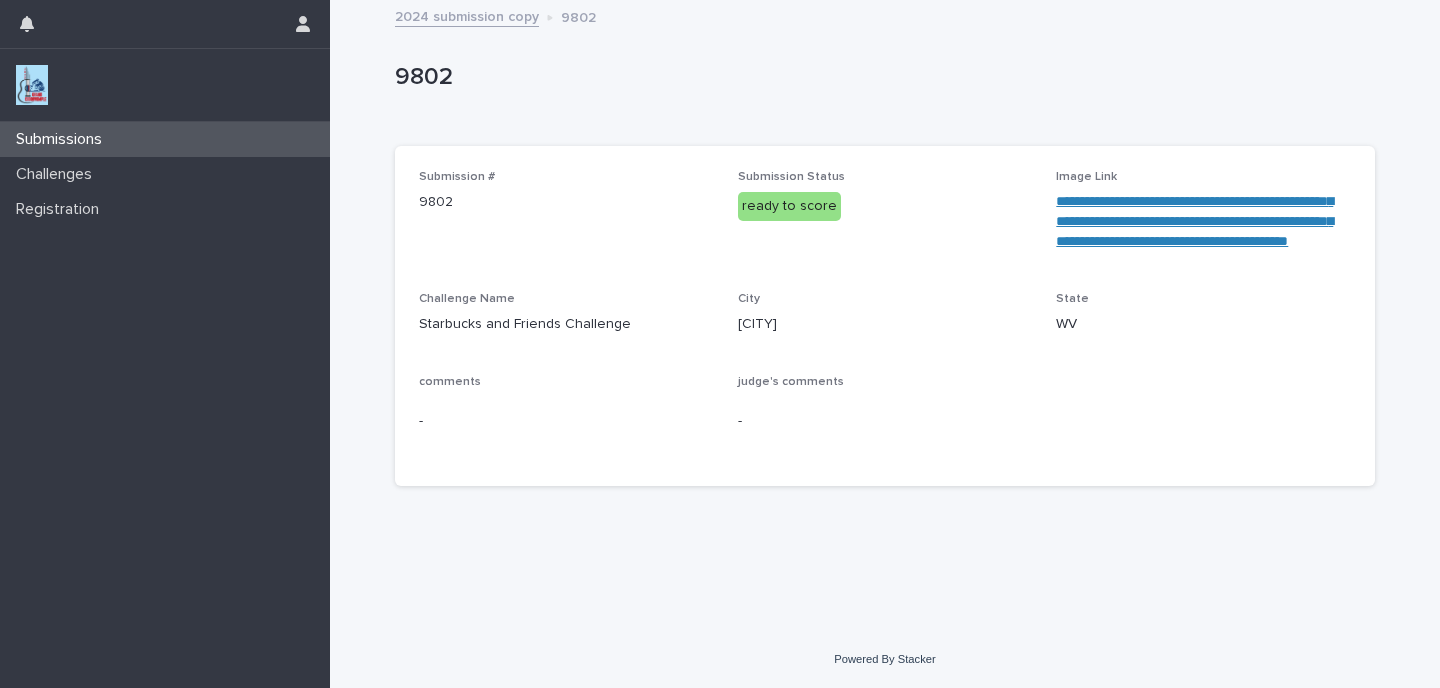 click on "Submissions" at bounding box center [63, 139] 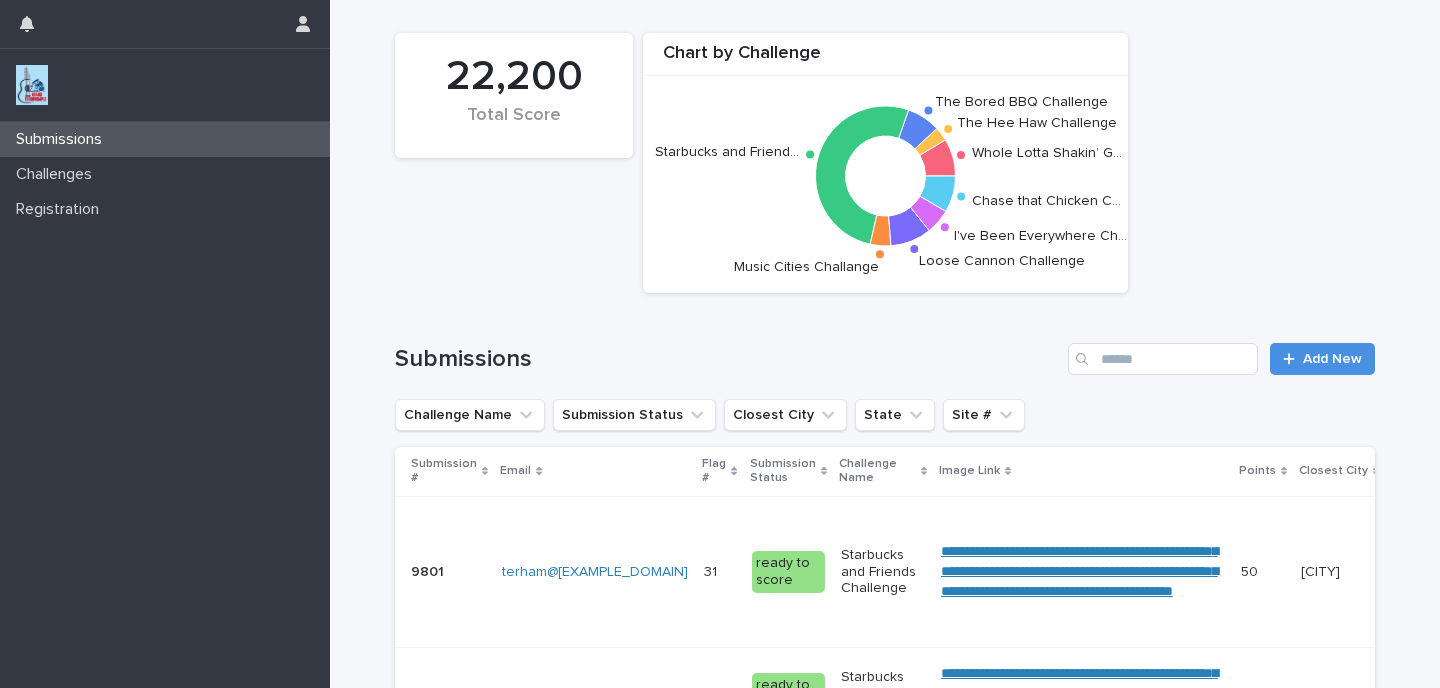 scroll, scrollTop: 0, scrollLeft: 0, axis: both 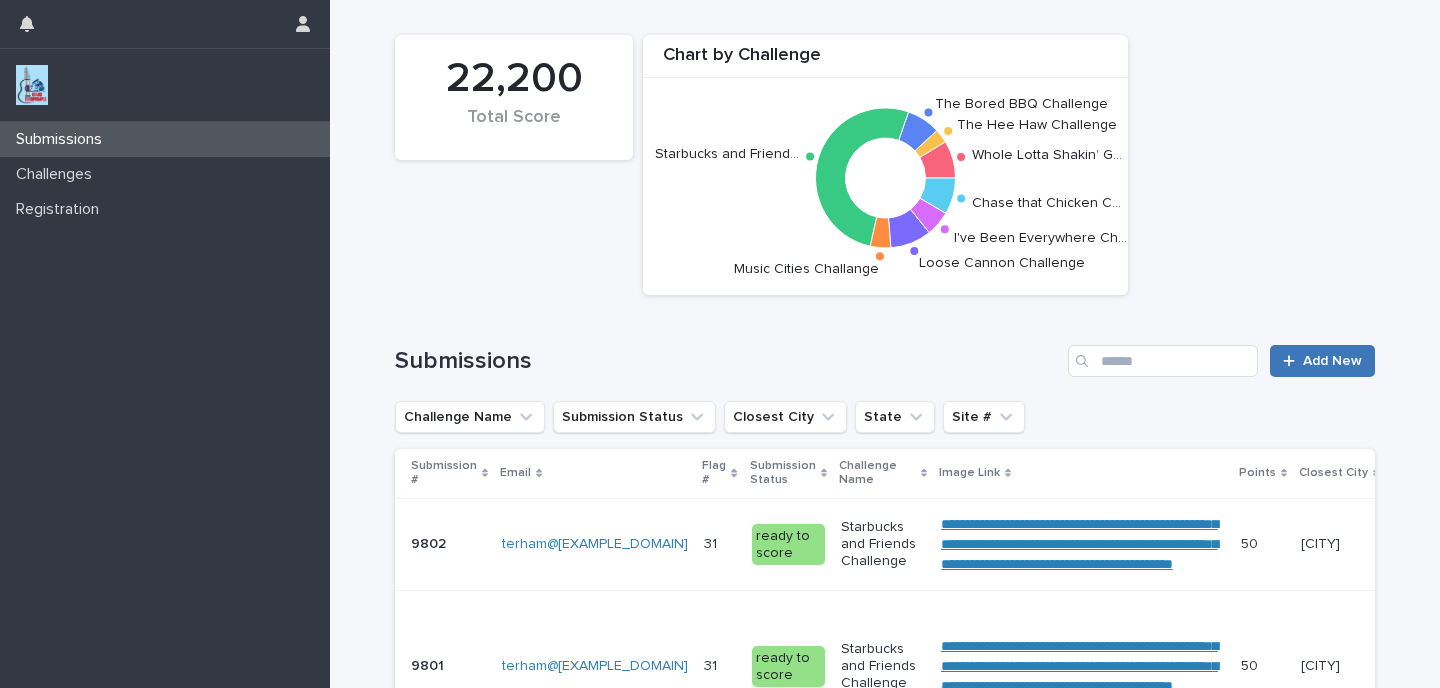 click on "Add New" at bounding box center [1322, 361] 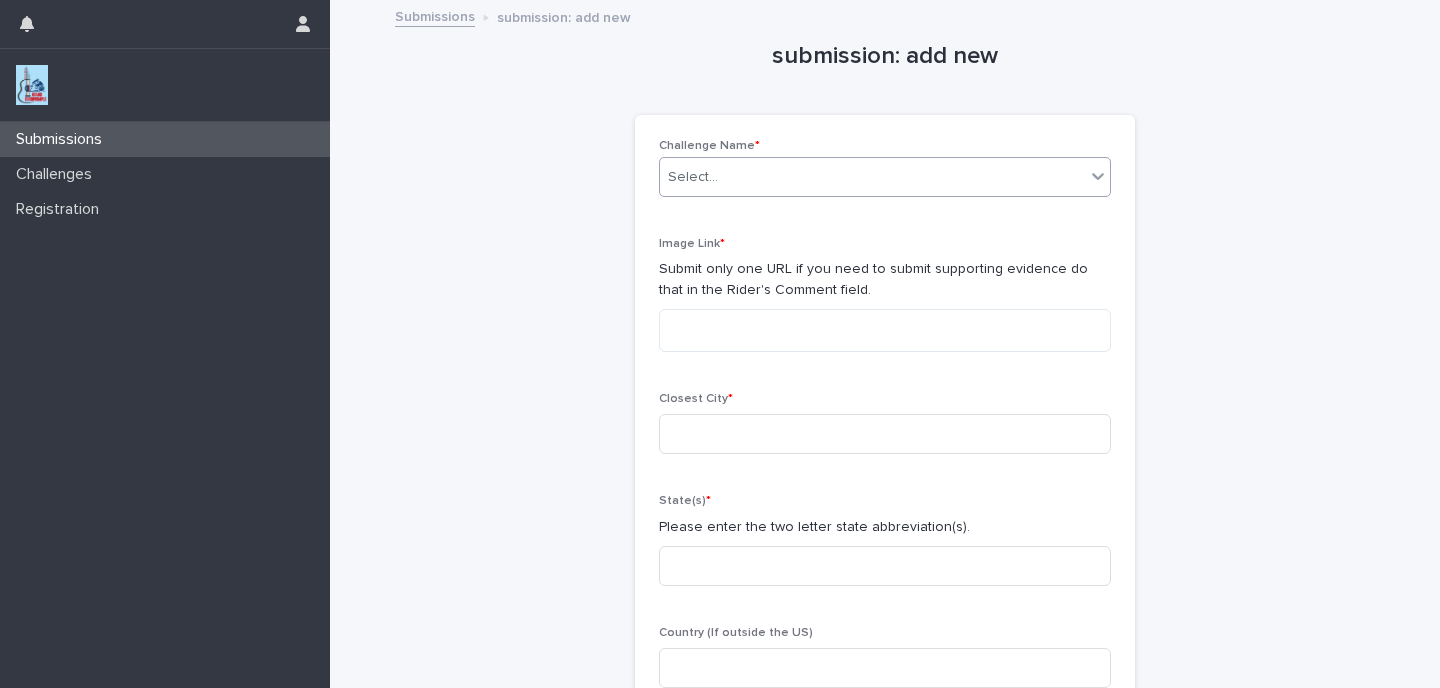 click on "Select..." at bounding box center (872, 177) 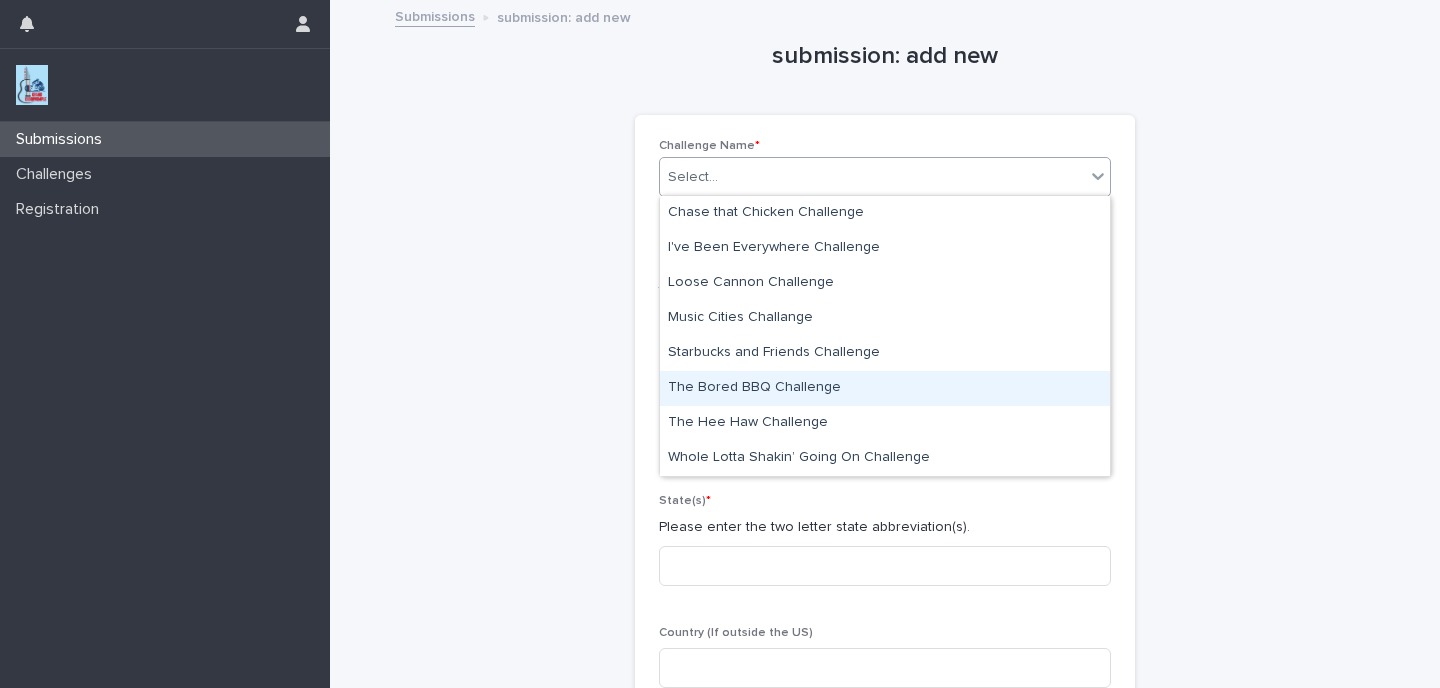 click on "The Bored BBQ Challenge" at bounding box center (885, 388) 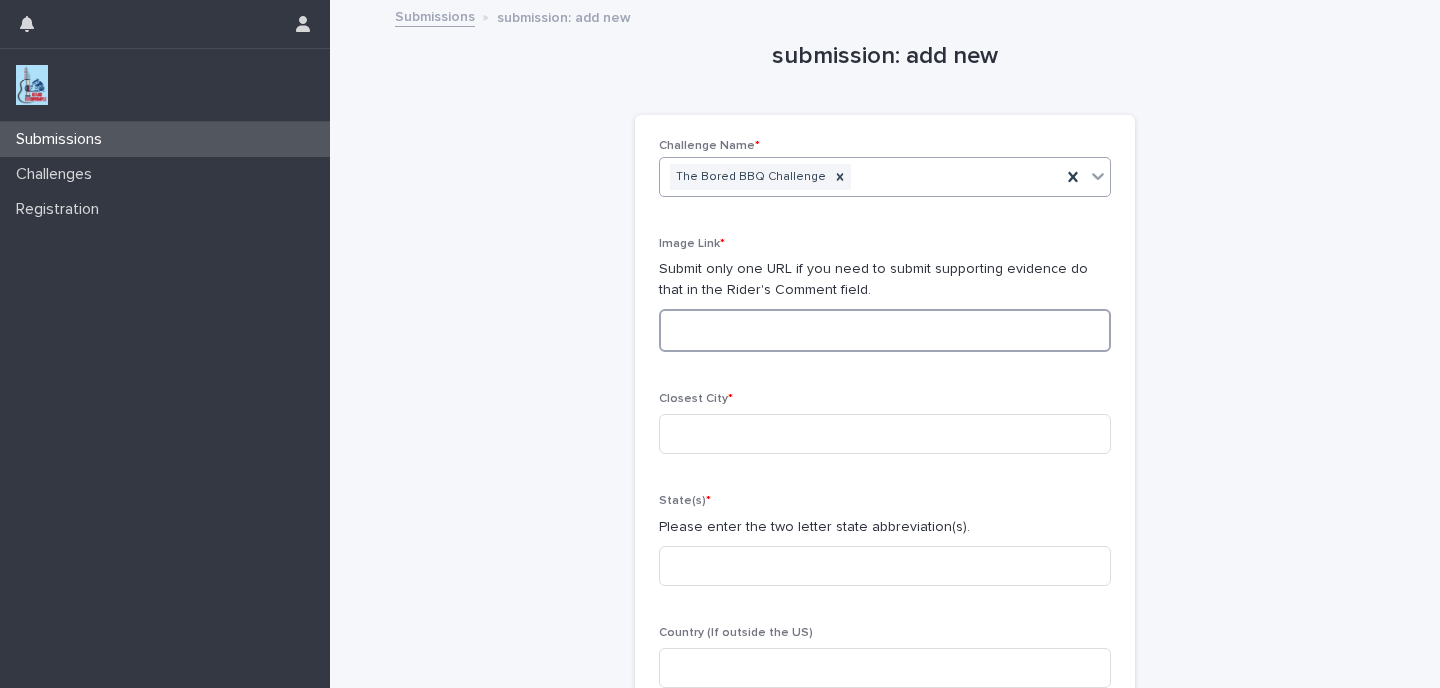 click at bounding box center [885, 330] 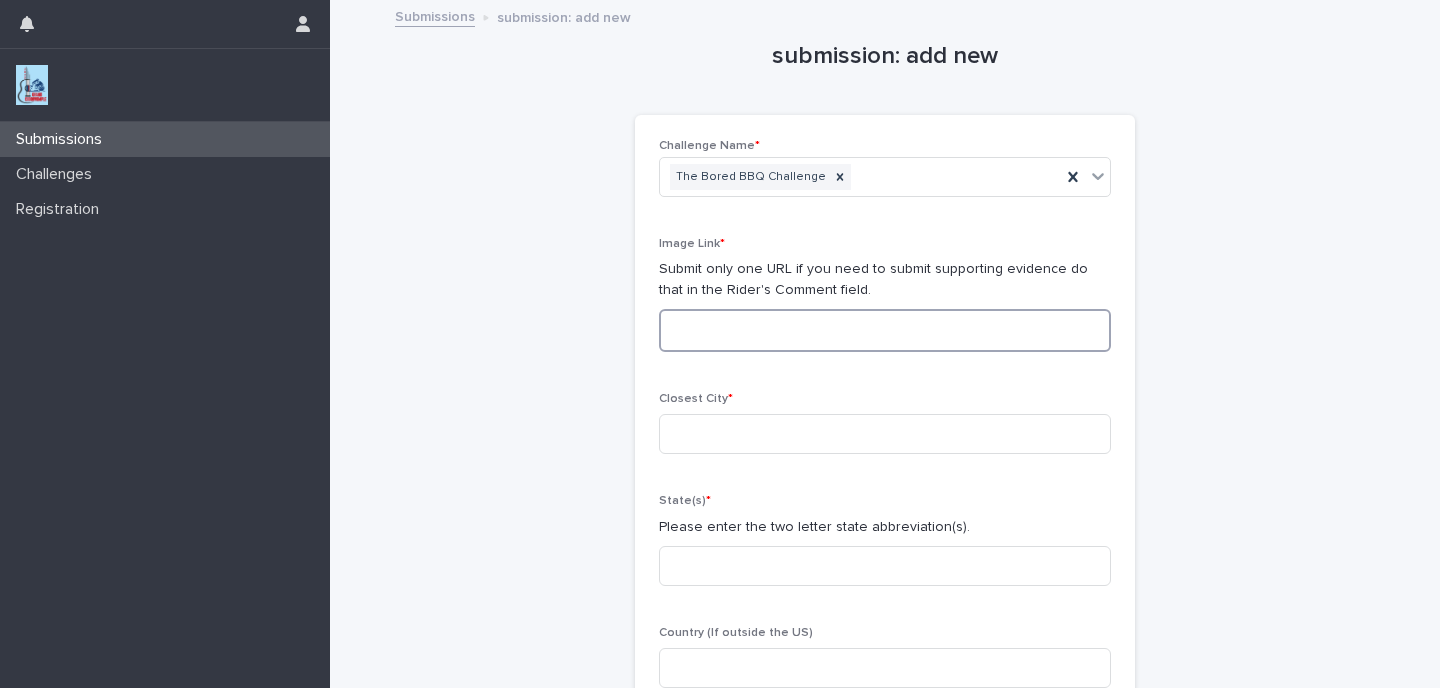 paste on "**********" 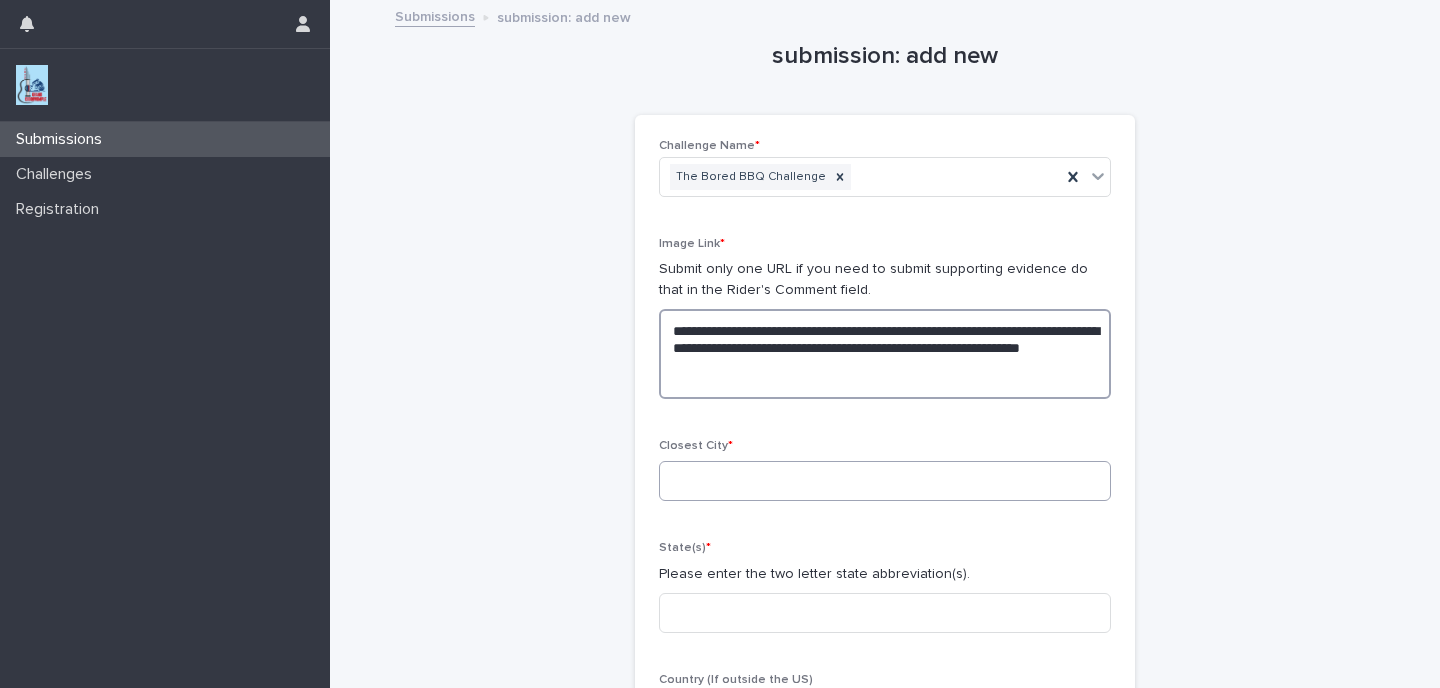 type on "**********" 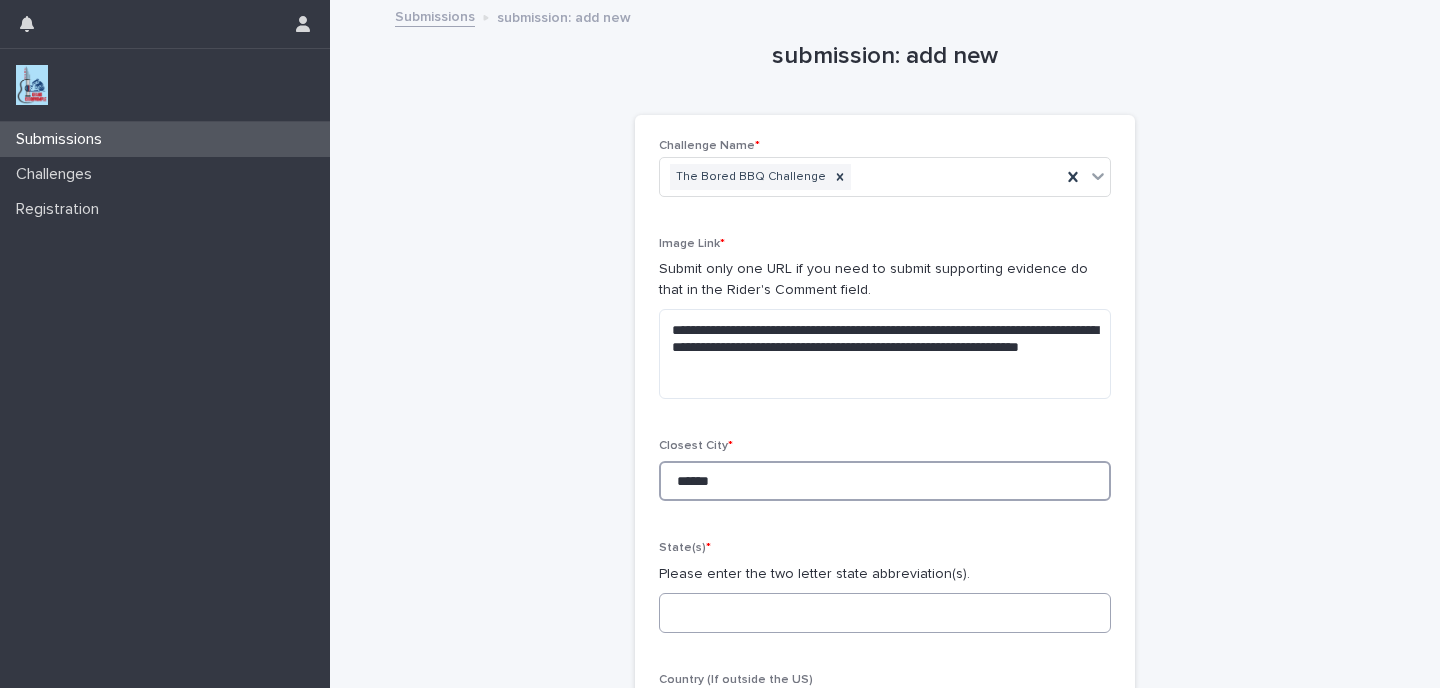 type on "******" 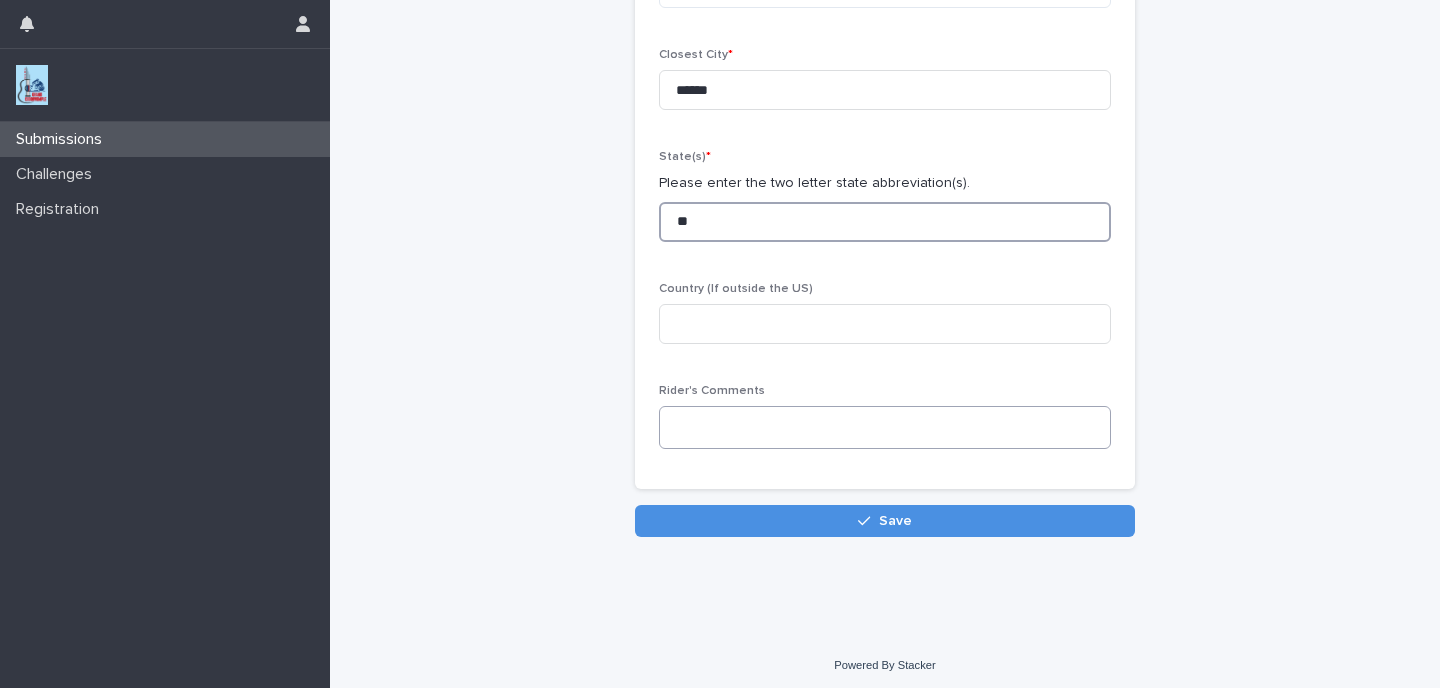 scroll, scrollTop: 390, scrollLeft: 0, axis: vertical 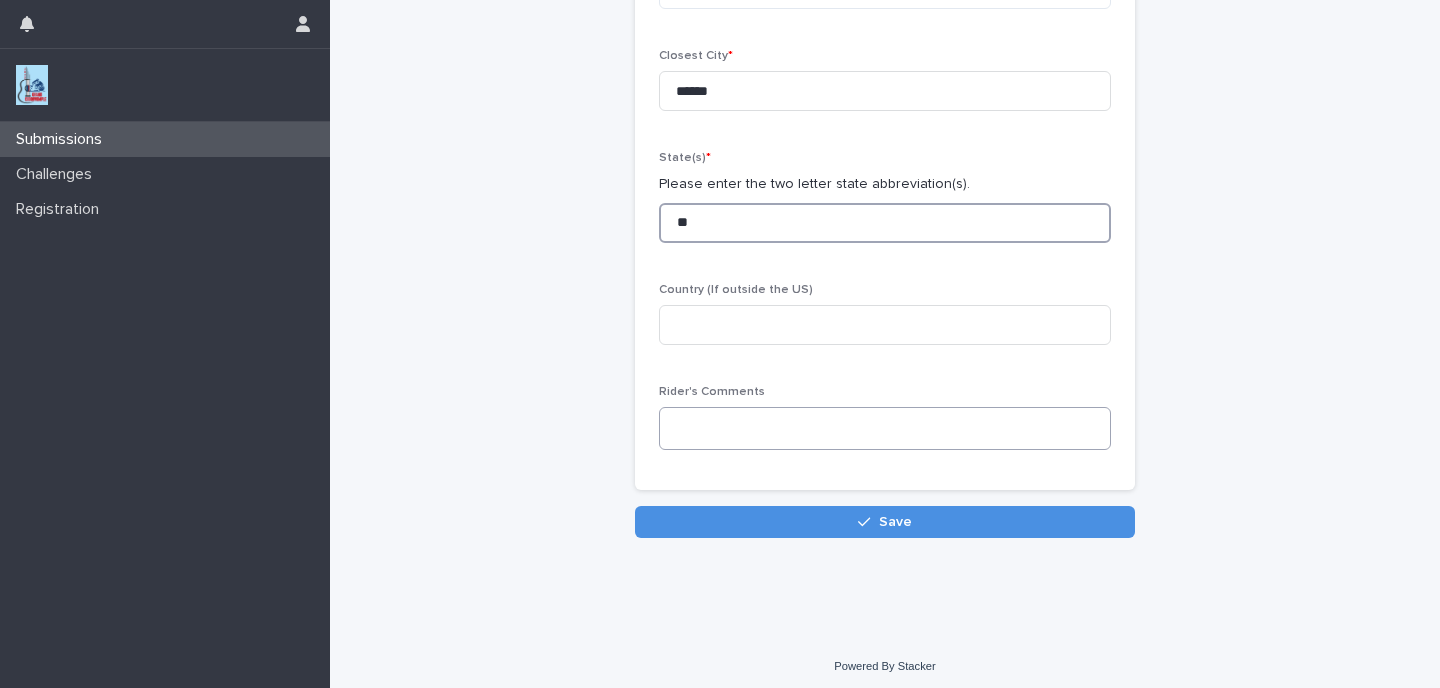 type on "**" 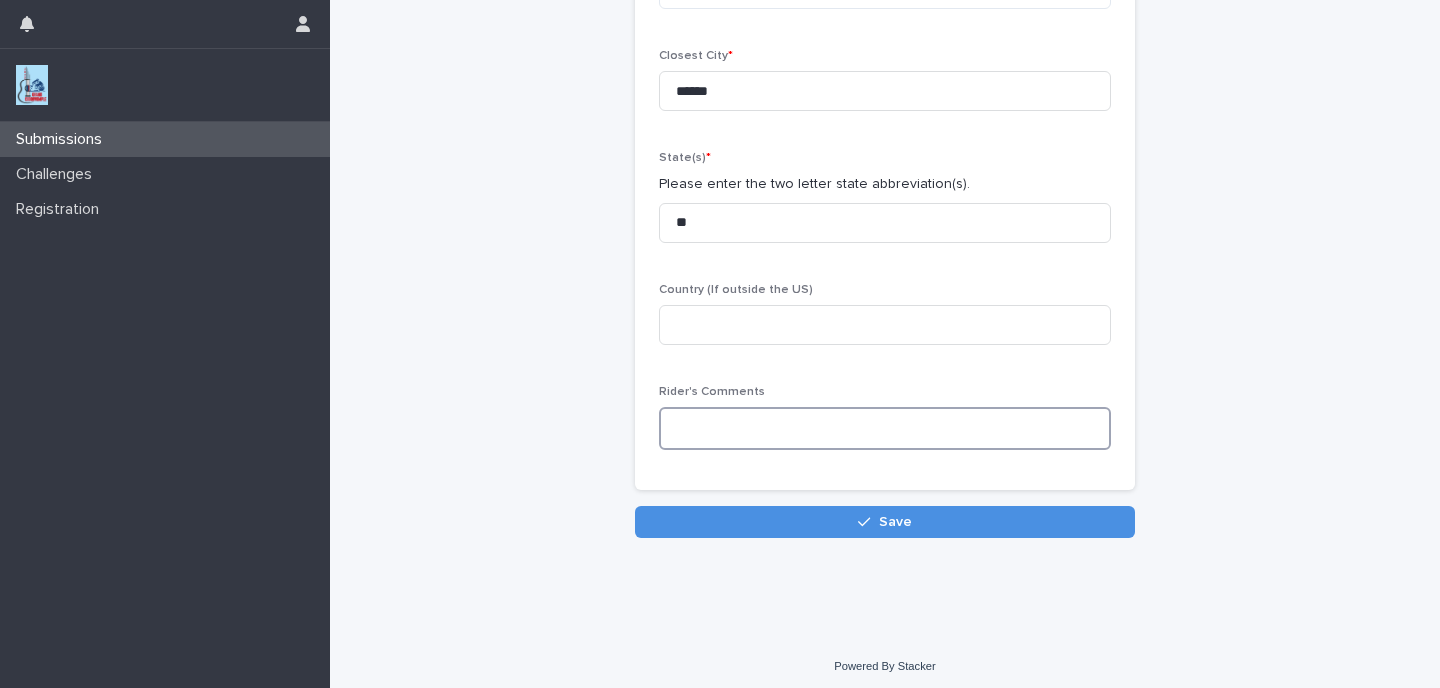 click at bounding box center (885, 428) 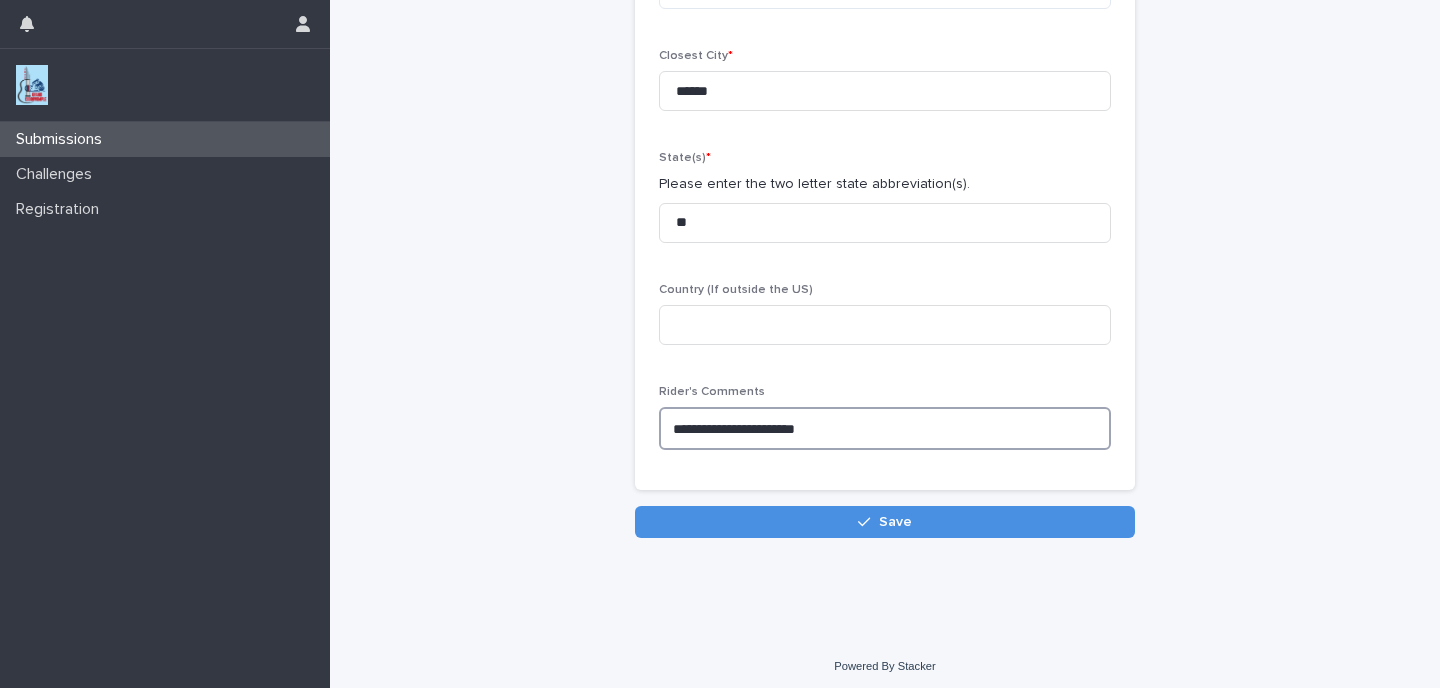 scroll, scrollTop: 390, scrollLeft: 0, axis: vertical 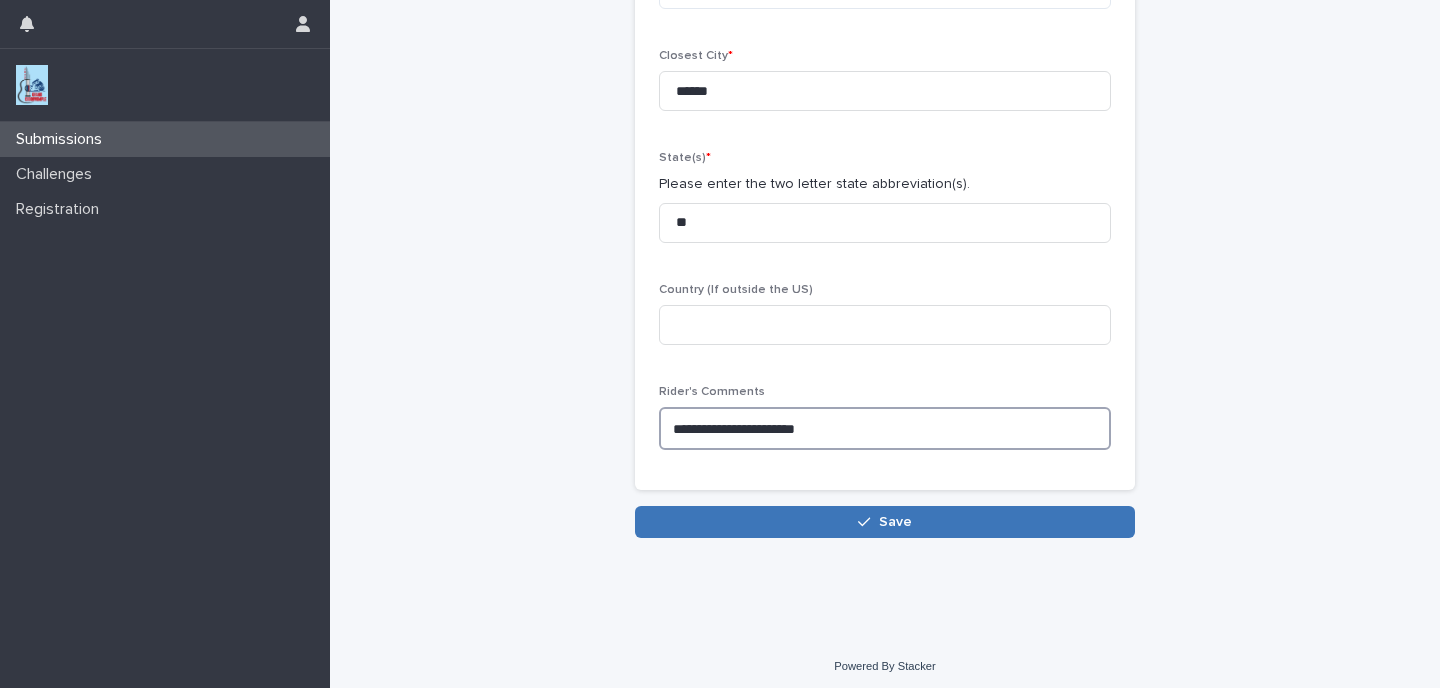 type on "**********" 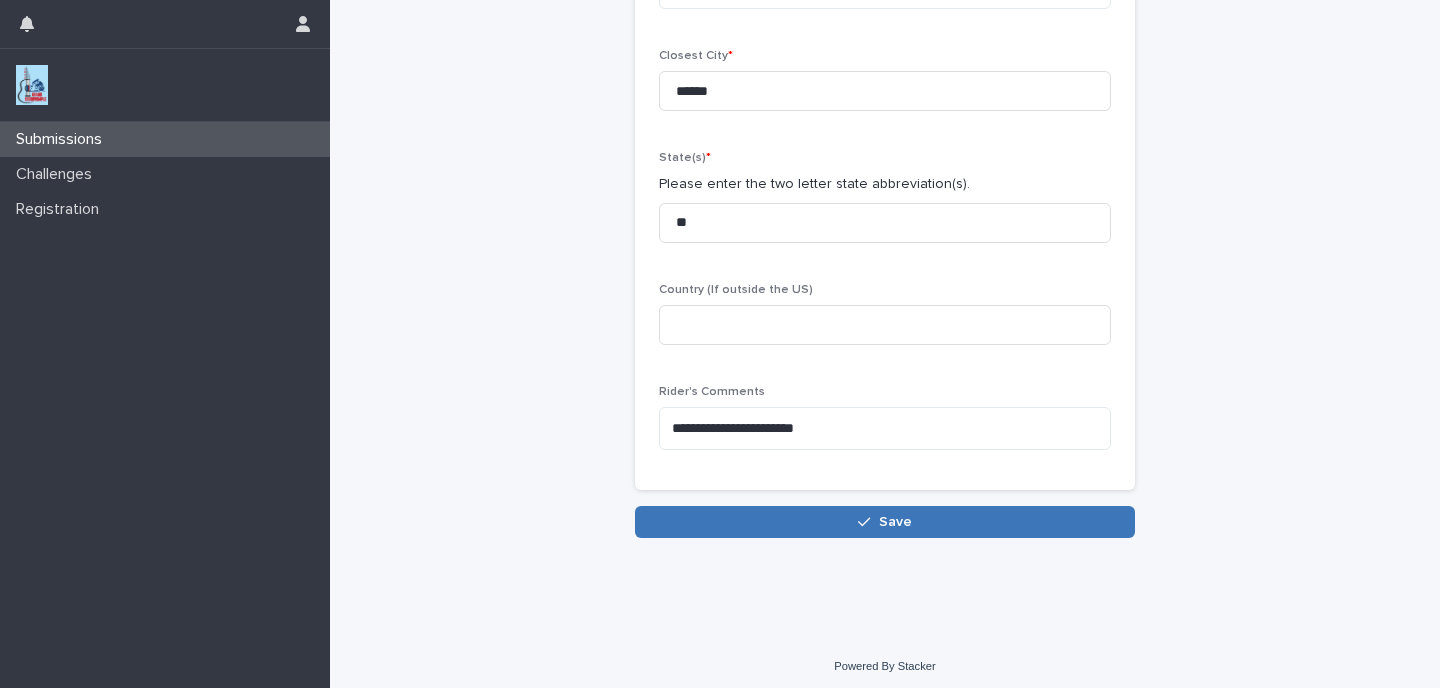 click on "Save" at bounding box center [885, 522] 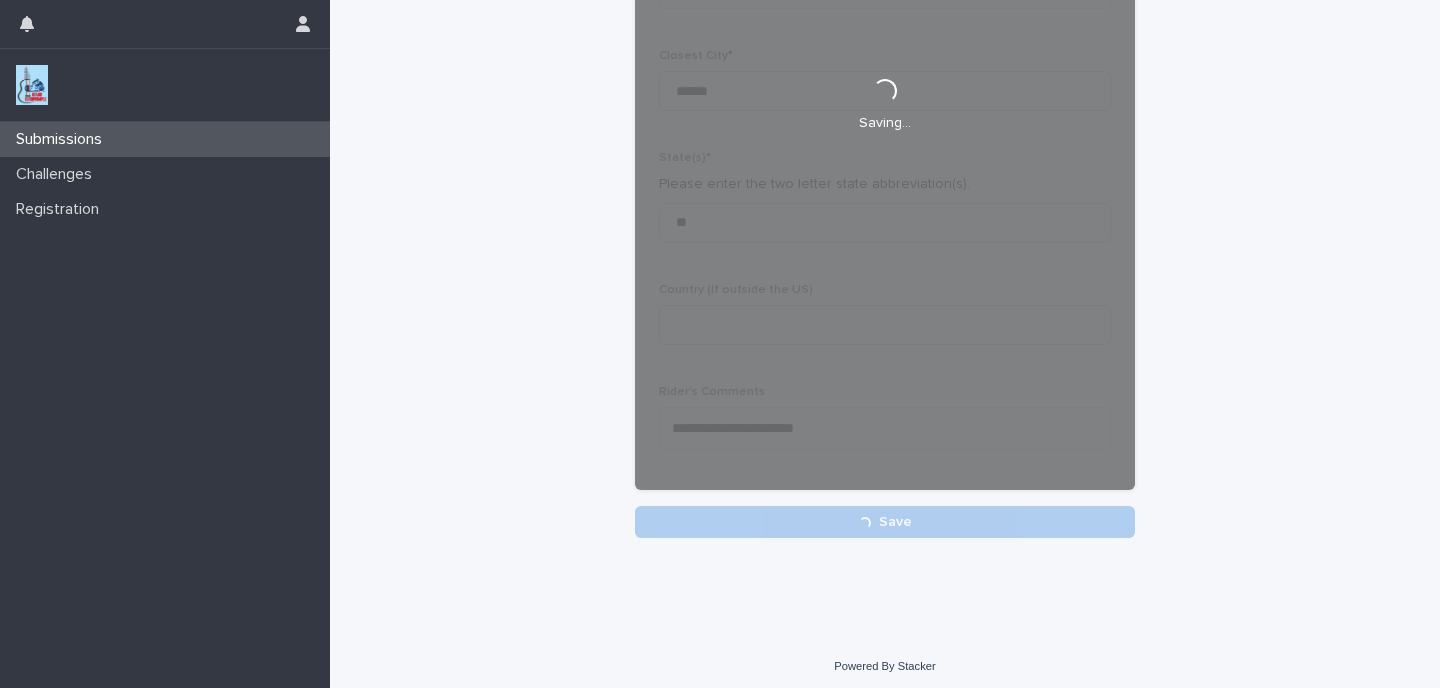 scroll, scrollTop: 390, scrollLeft: 0, axis: vertical 